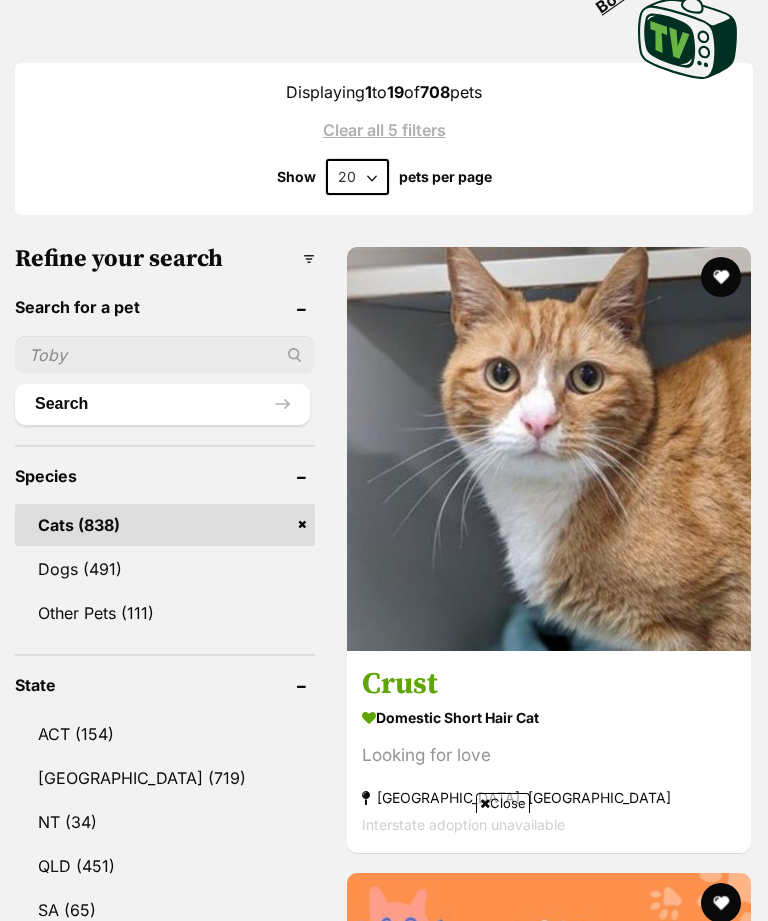 scroll, scrollTop: 649, scrollLeft: 0, axis: vertical 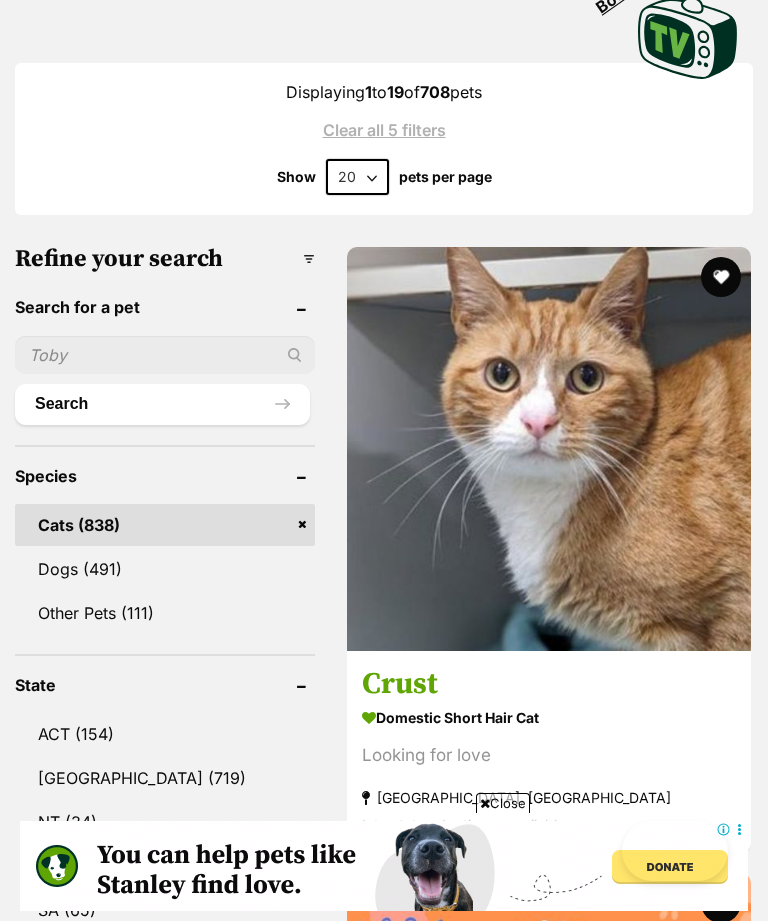 click on "Crust" at bounding box center [549, 685] 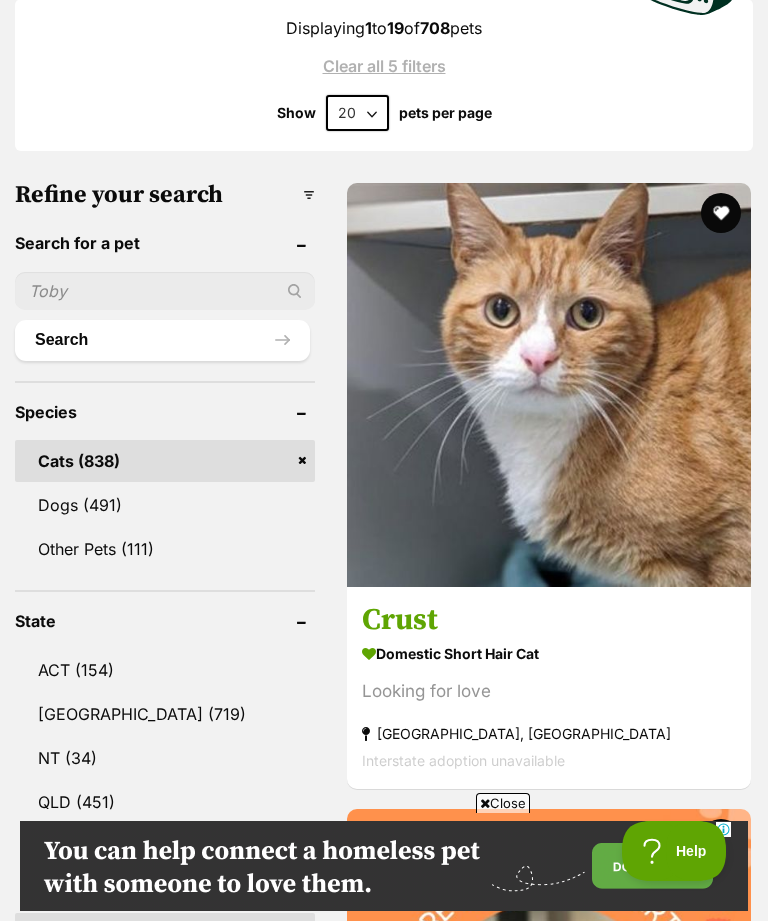scroll, scrollTop: 0, scrollLeft: 0, axis: both 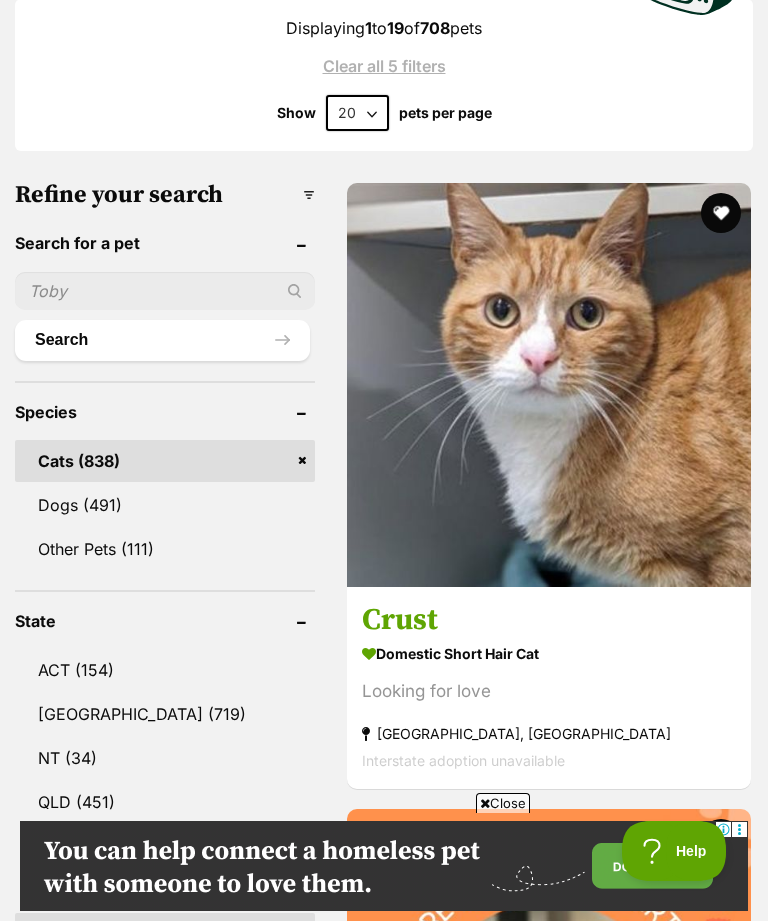 click at bounding box center (721, 213) 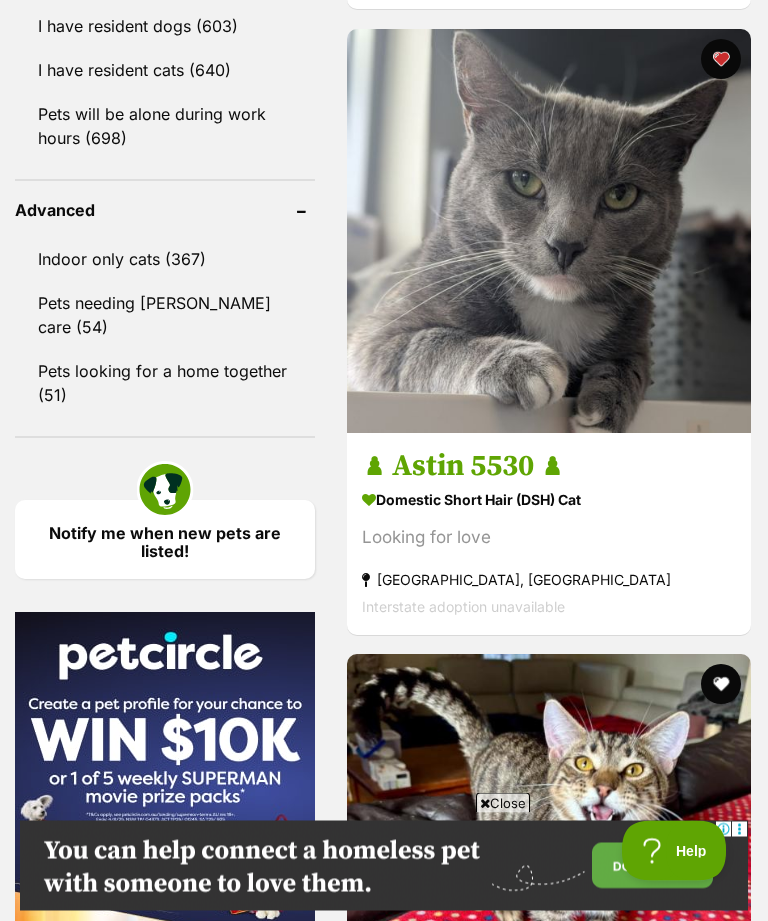 scroll, scrollTop: 2744, scrollLeft: 0, axis: vertical 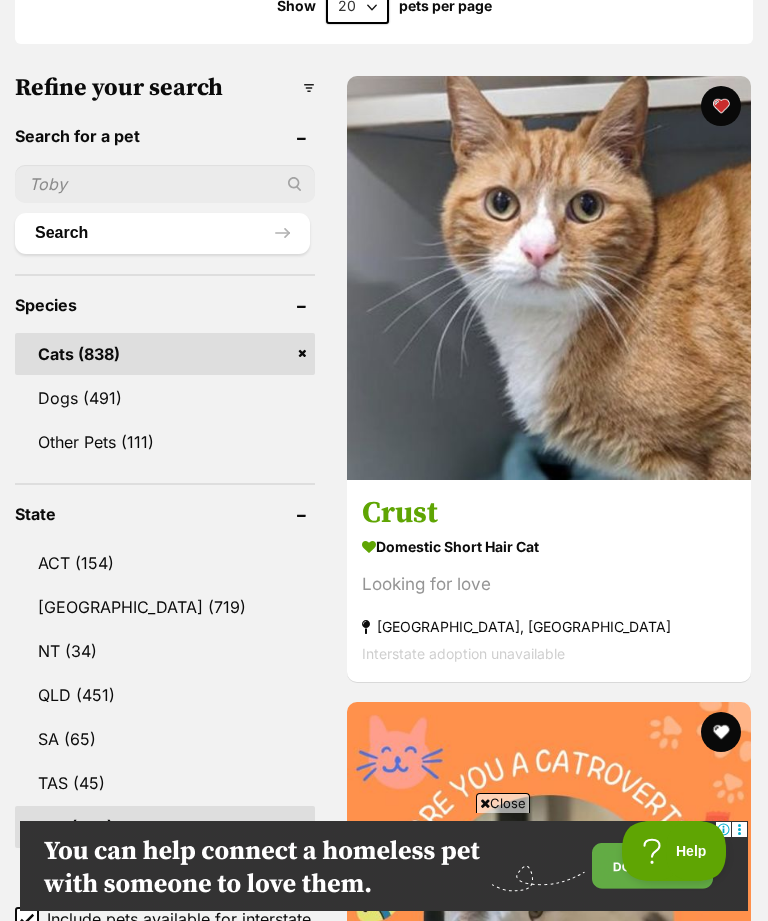 click at bounding box center [549, 278] 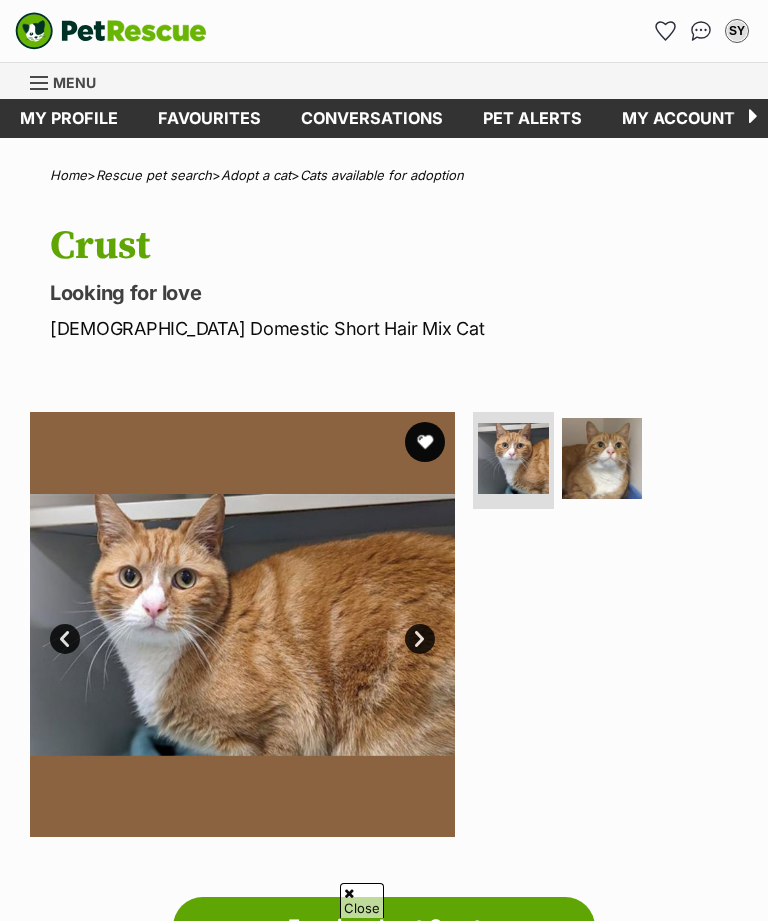 scroll, scrollTop: 466, scrollLeft: 0, axis: vertical 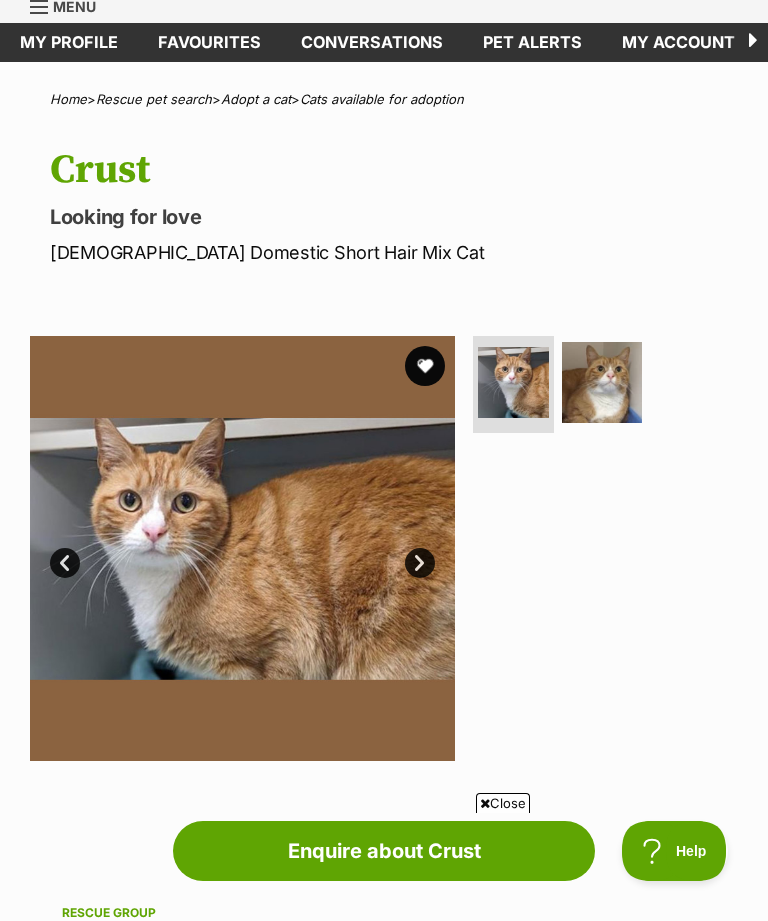 click at bounding box center [425, 366] 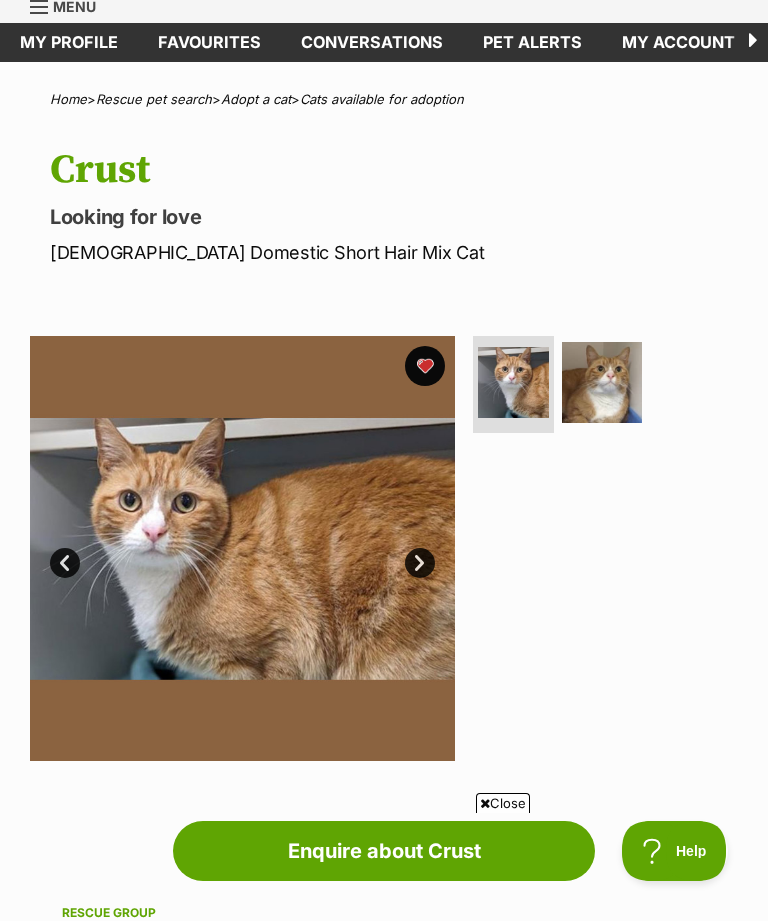 click at bounding box center (602, 382) 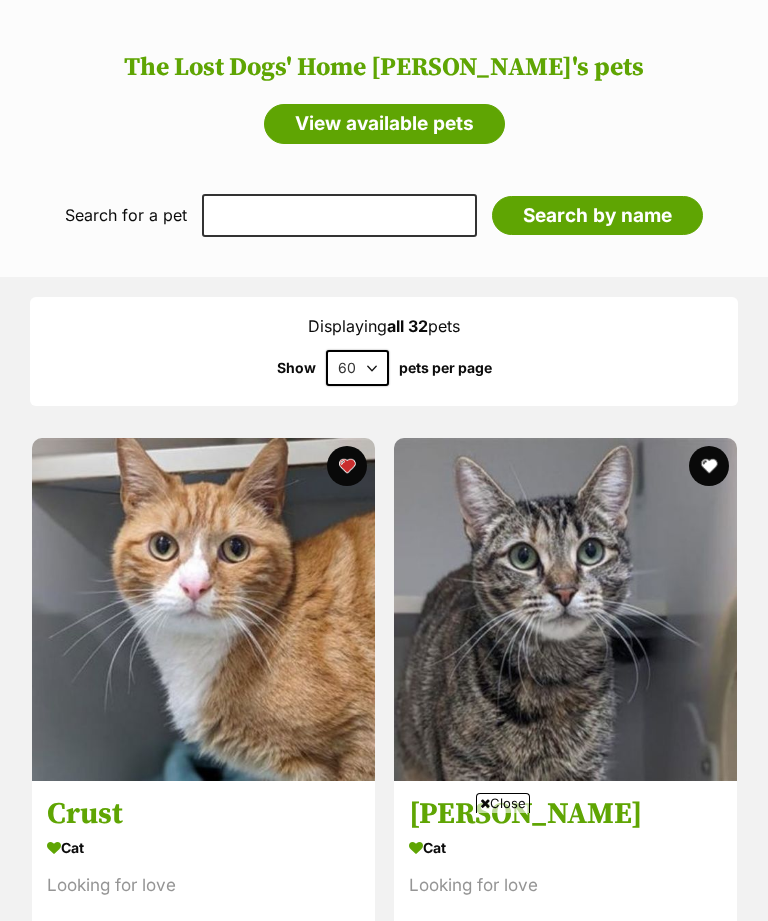 scroll, scrollTop: 1288, scrollLeft: 0, axis: vertical 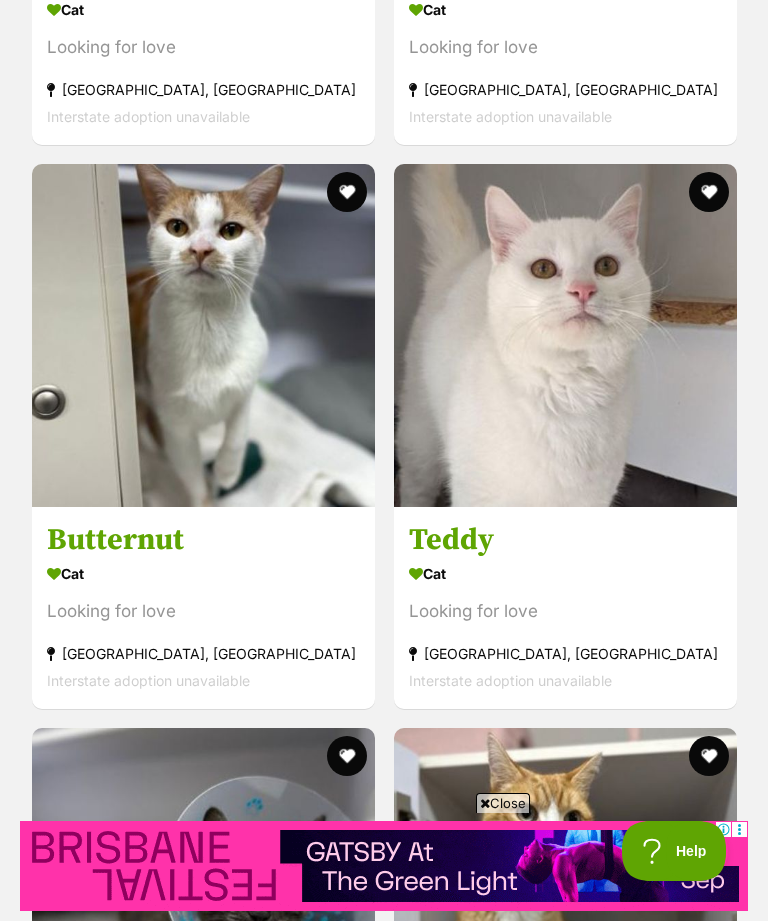 click on "Teddy" at bounding box center [565, 540] 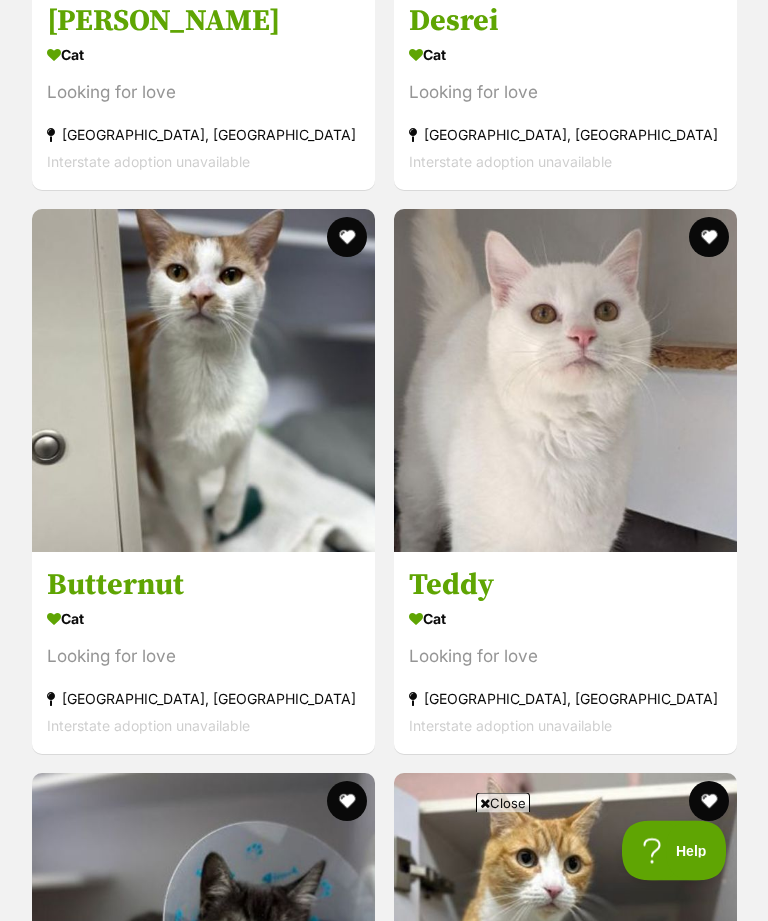scroll, scrollTop: 3772, scrollLeft: 0, axis: vertical 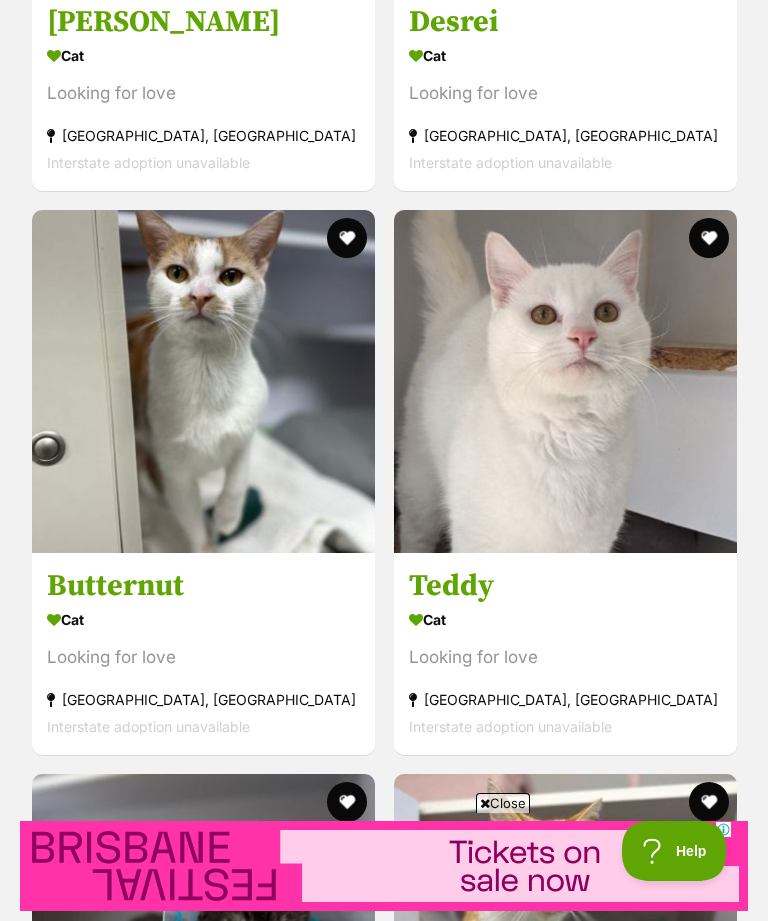 click on "Butternut" at bounding box center [203, 586] 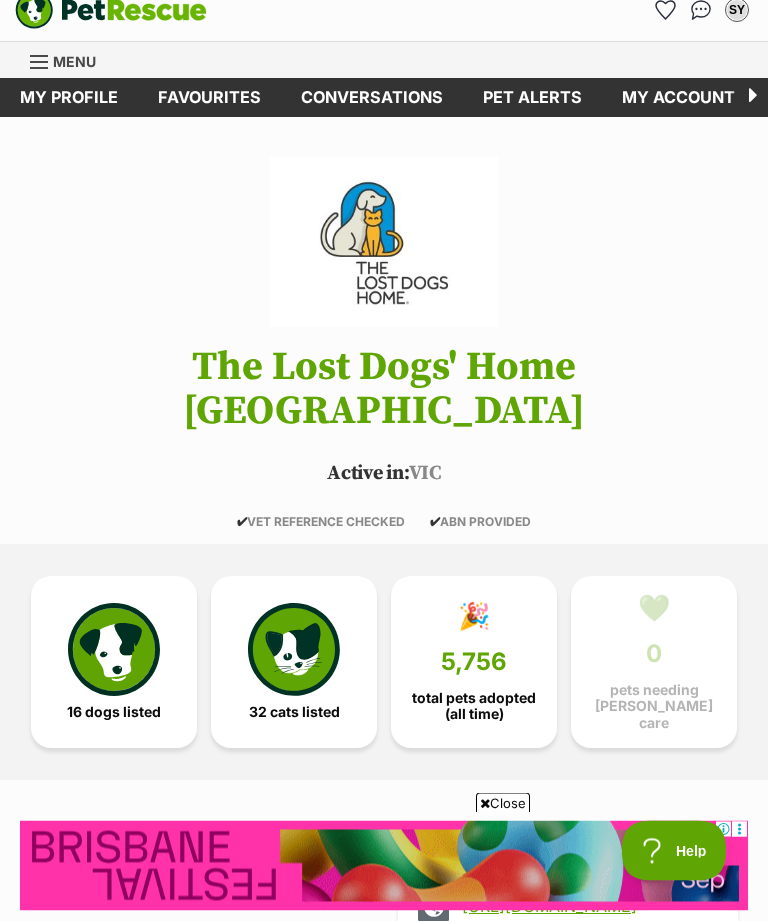 scroll, scrollTop: 0, scrollLeft: 0, axis: both 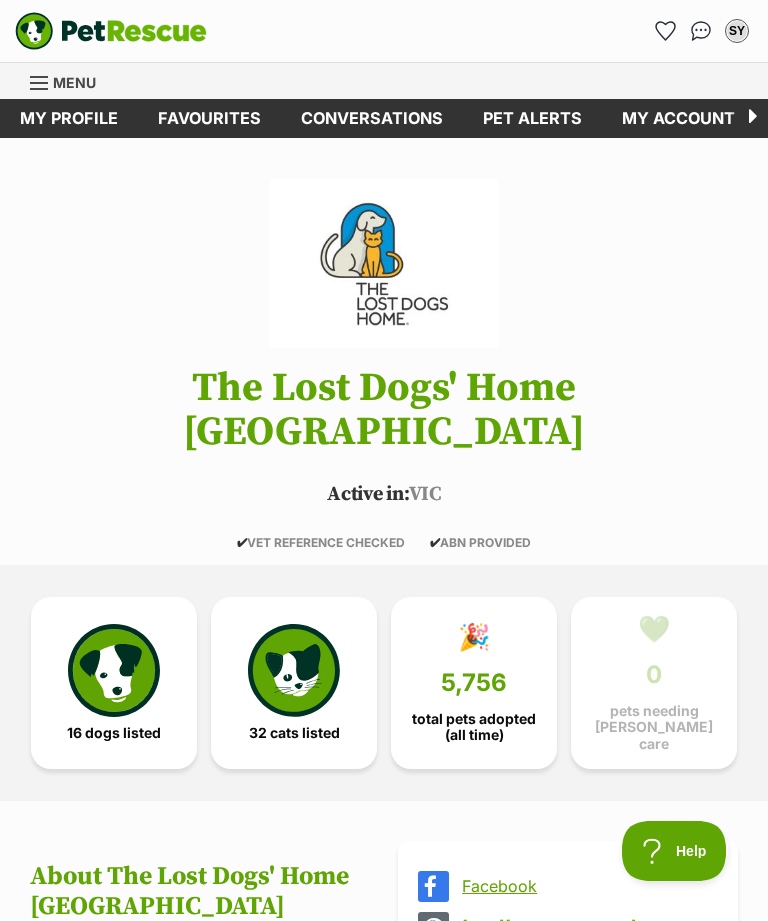 click on "Favourites" at bounding box center (209, 118) 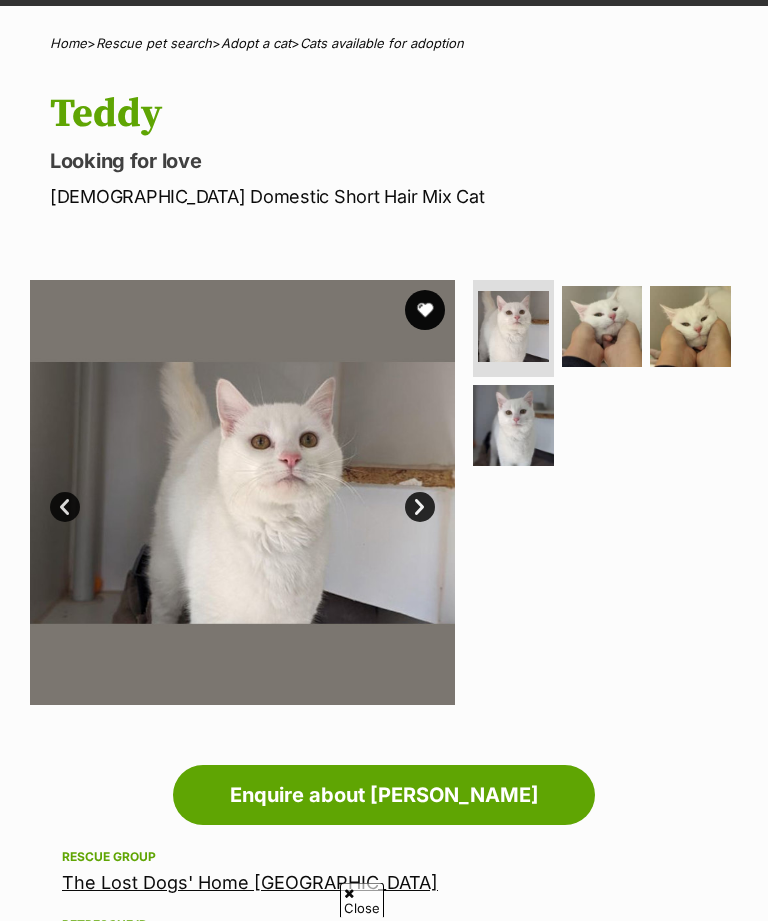scroll, scrollTop: 17, scrollLeft: 0, axis: vertical 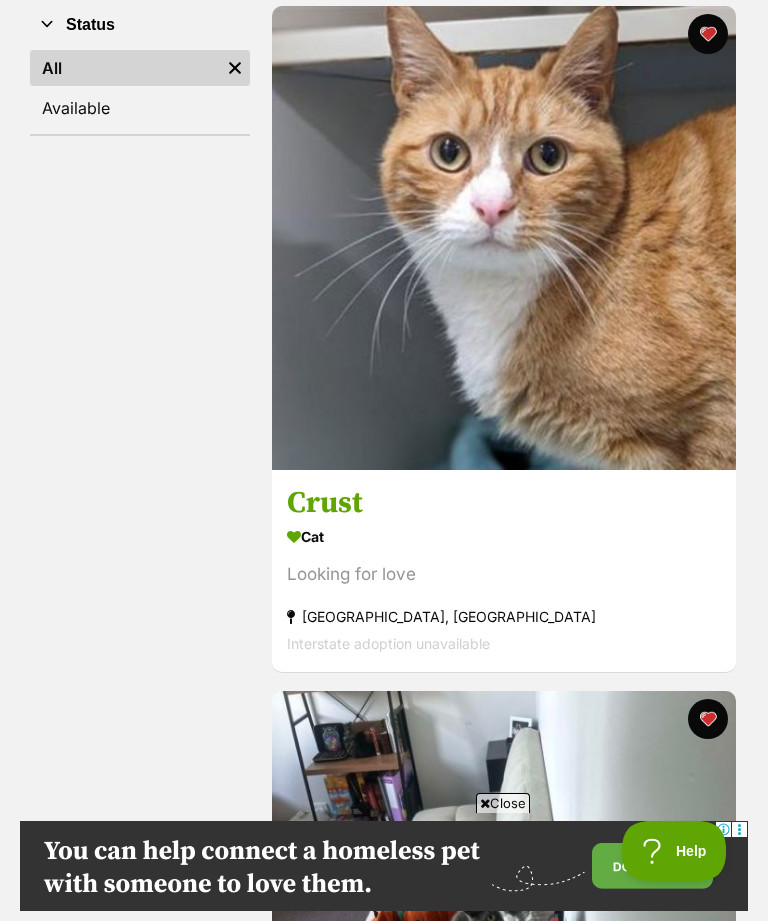 click at bounding box center [504, 238] 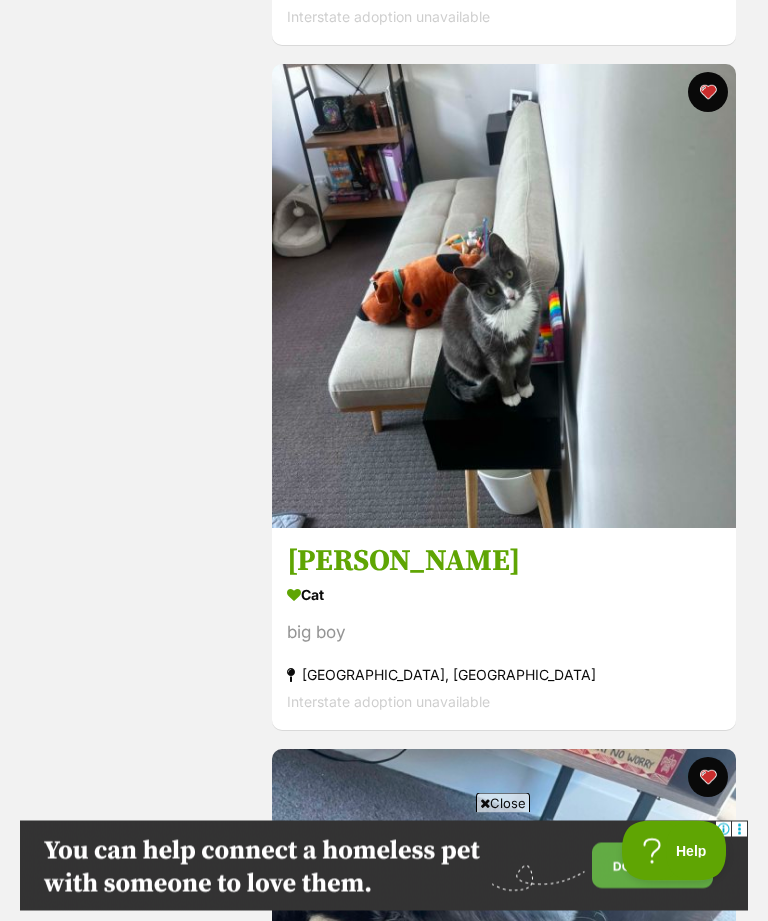 scroll, scrollTop: 1067, scrollLeft: 0, axis: vertical 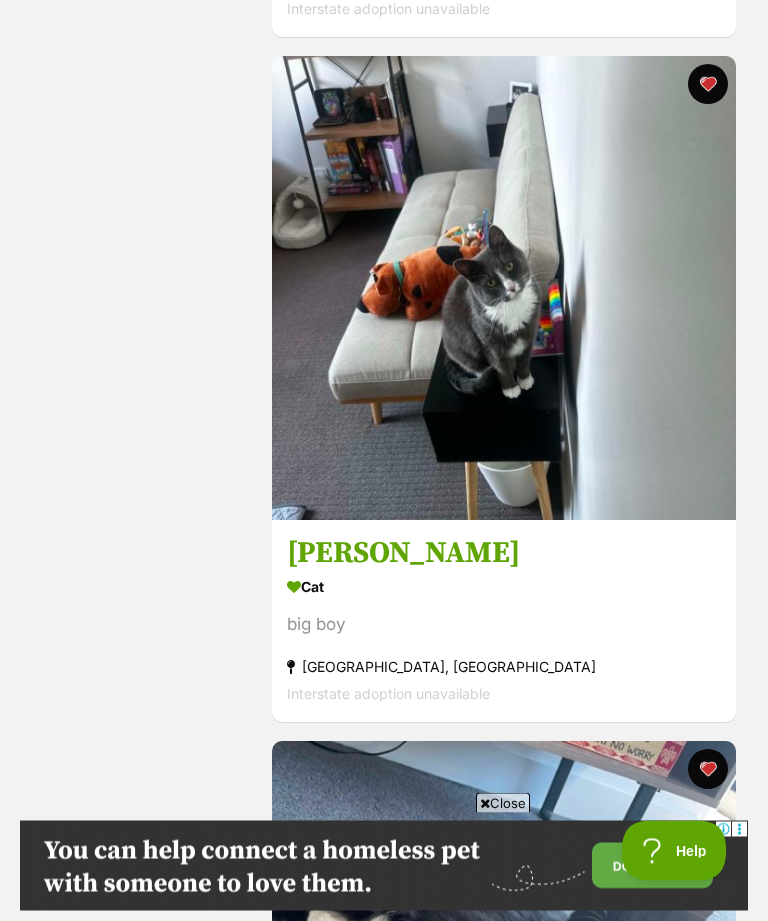 click on "Bruce" at bounding box center [504, 554] 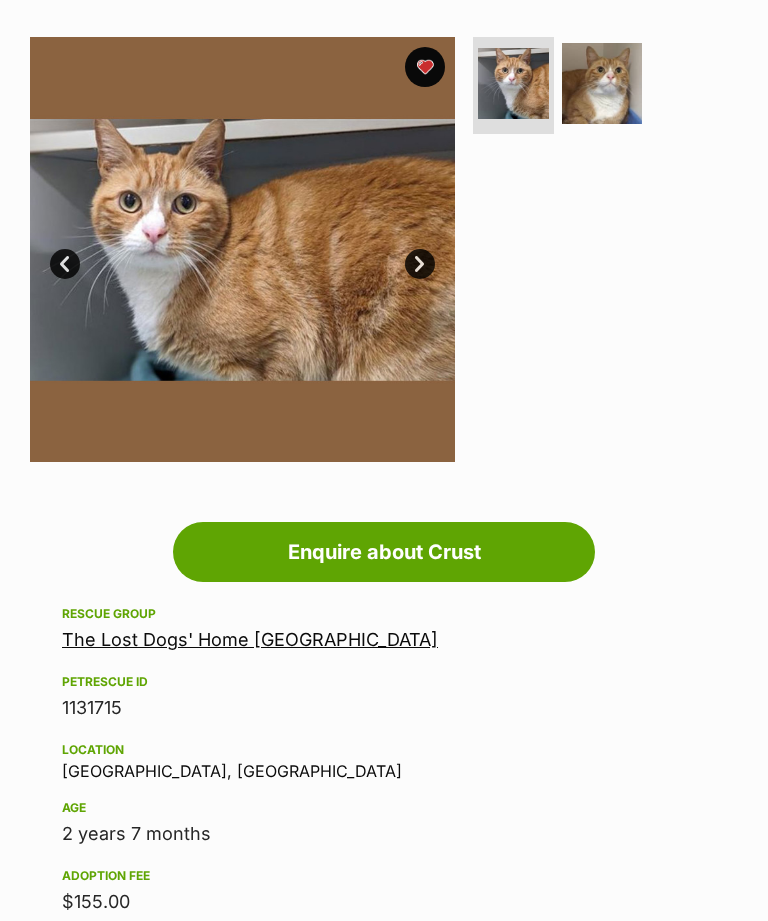 scroll, scrollTop: 16, scrollLeft: 0, axis: vertical 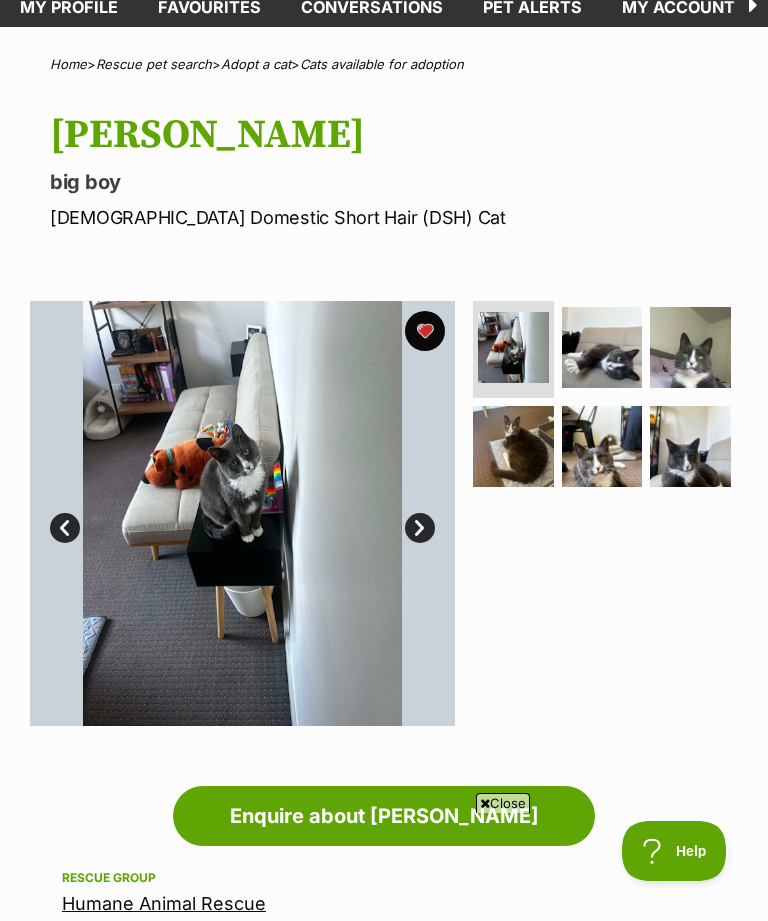 click at bounding box center [602, 347] 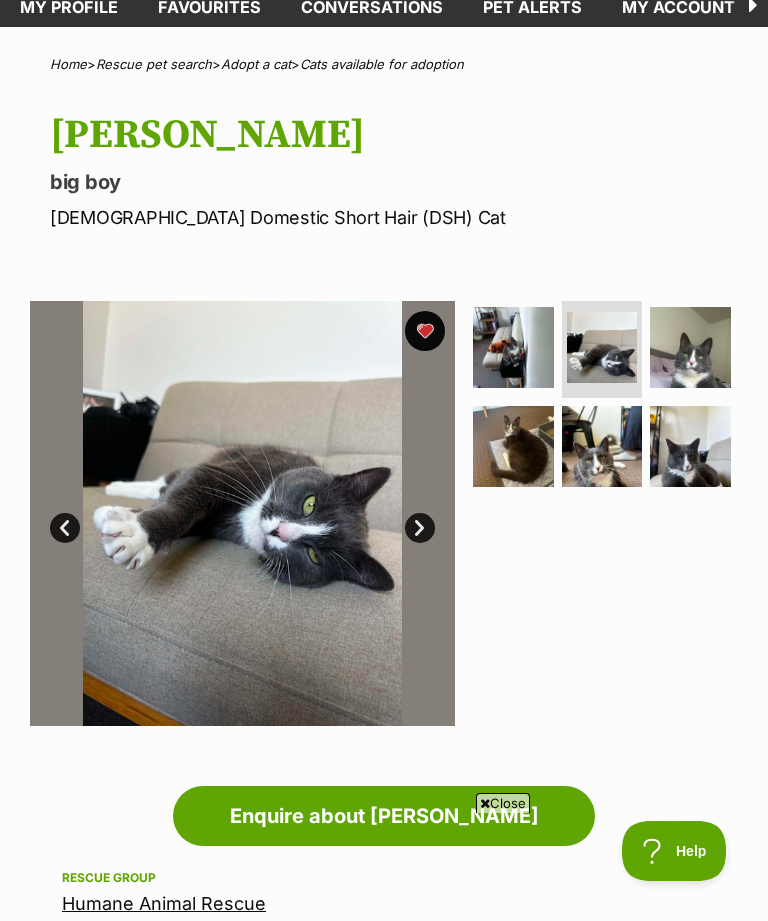 click at bounding box center [690, 347] 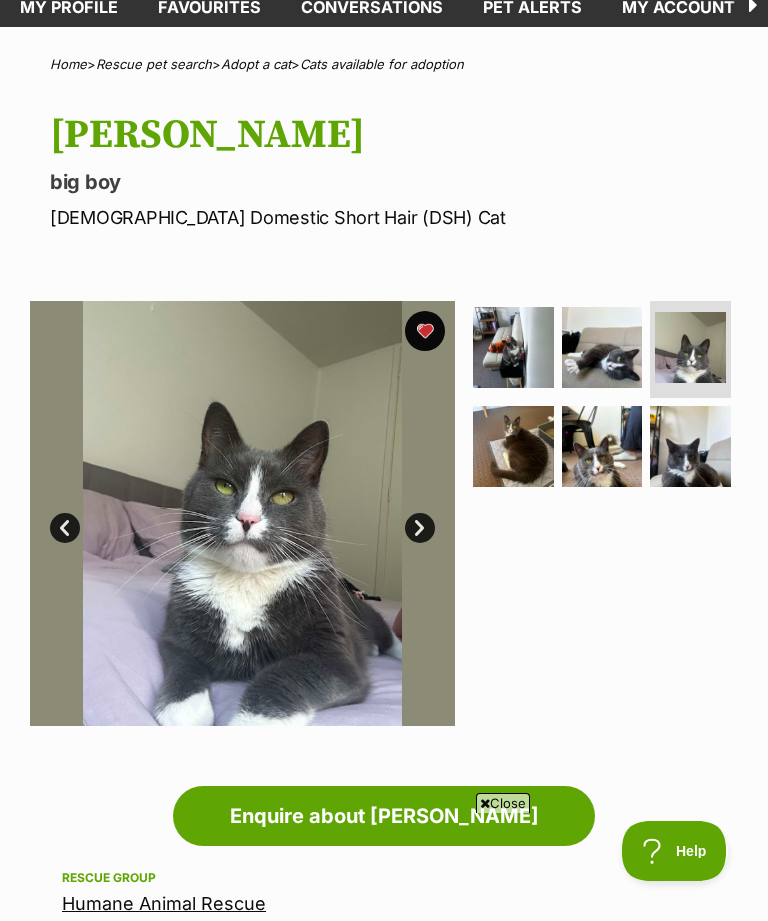 click at bounding box center [513, 446] 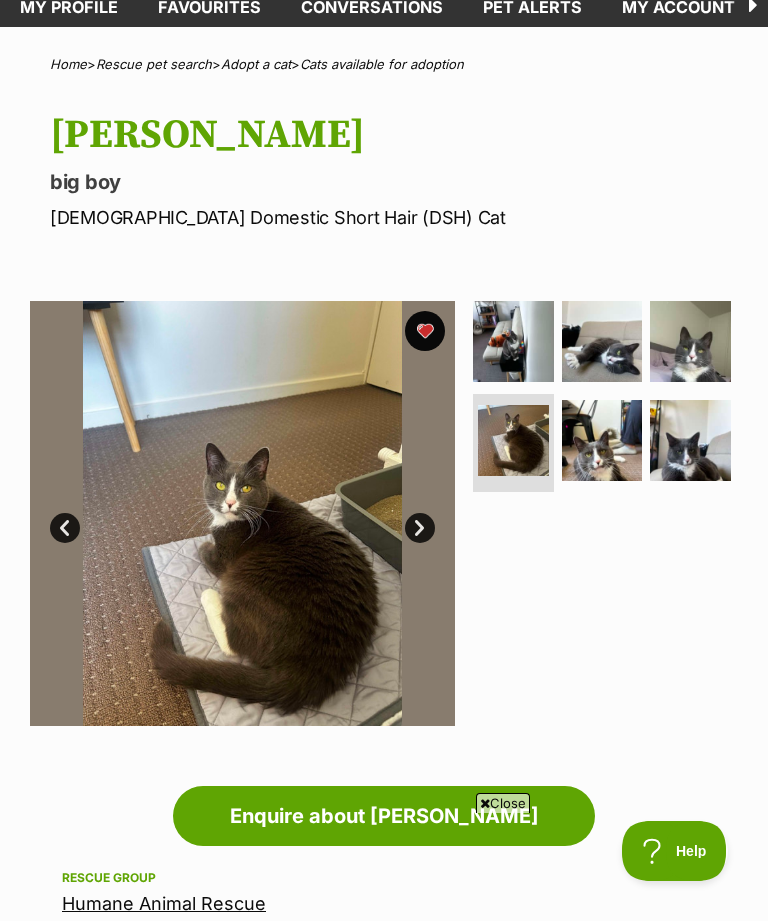 click at bounding box center (602, 440) 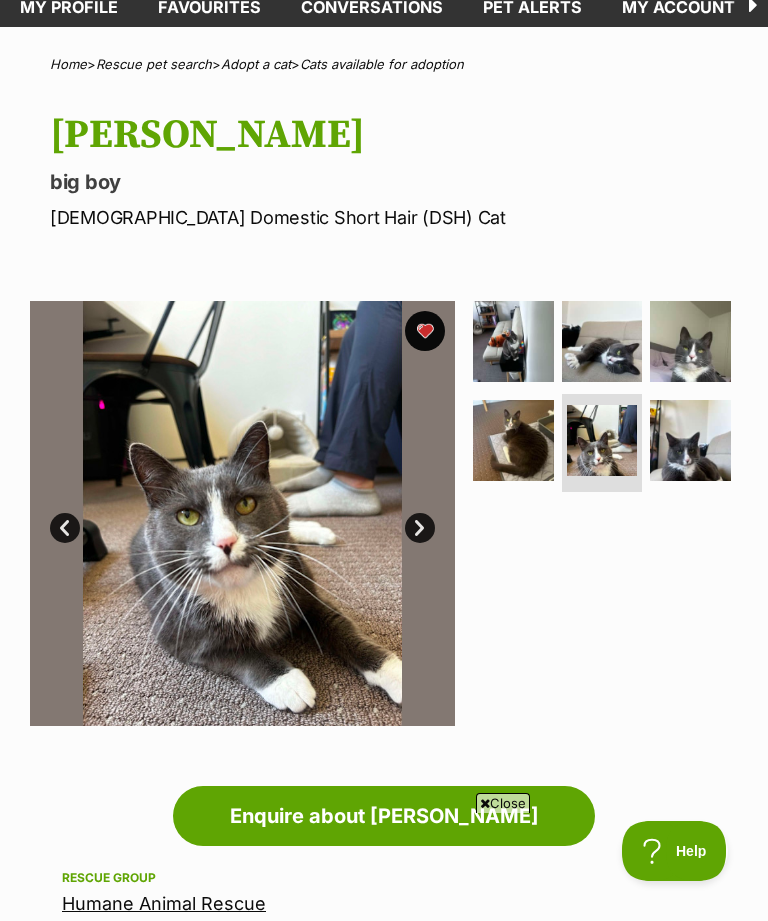 click at bounding box center (690, 440) 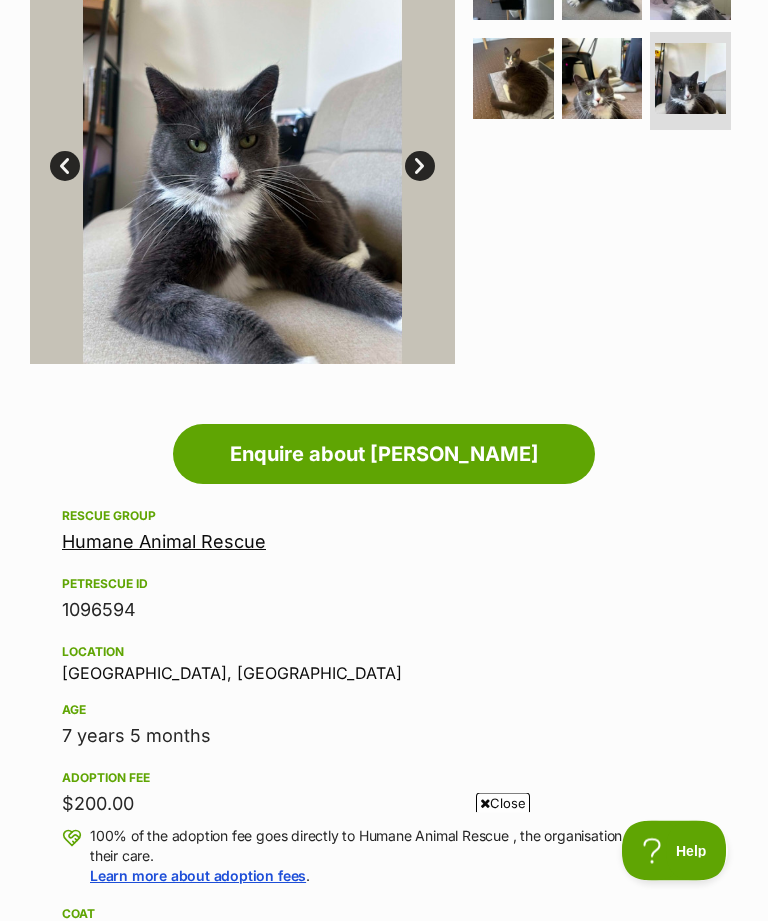 scroll, scrollTop: 482, scrollLeft: 0, axis: vertical 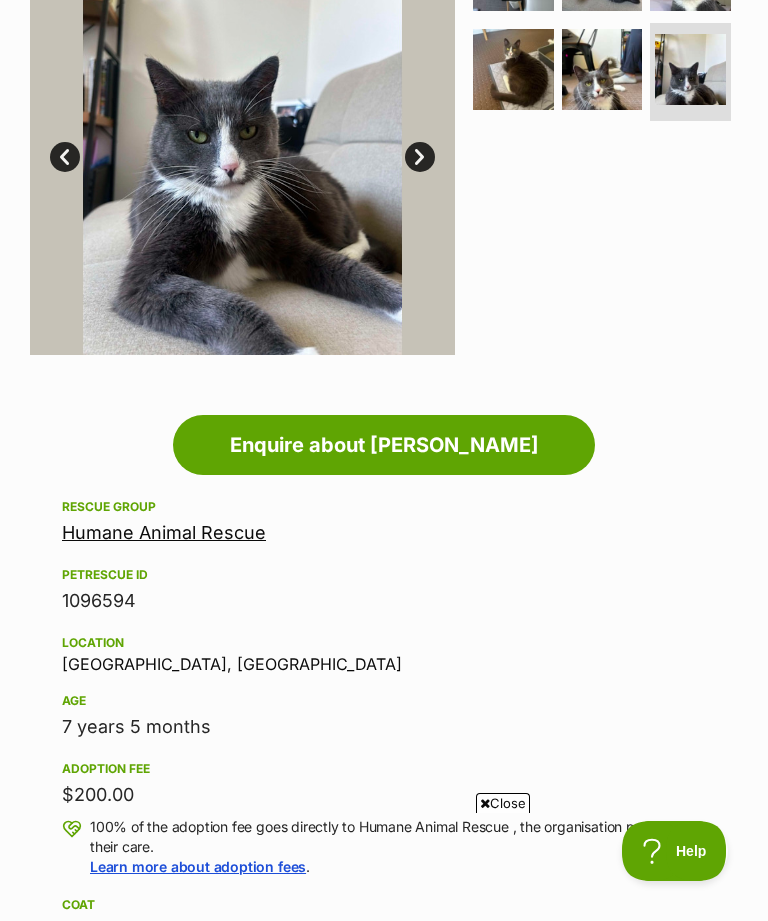 click on "Humane Animal Rescue" at bounding box center (164, 532) 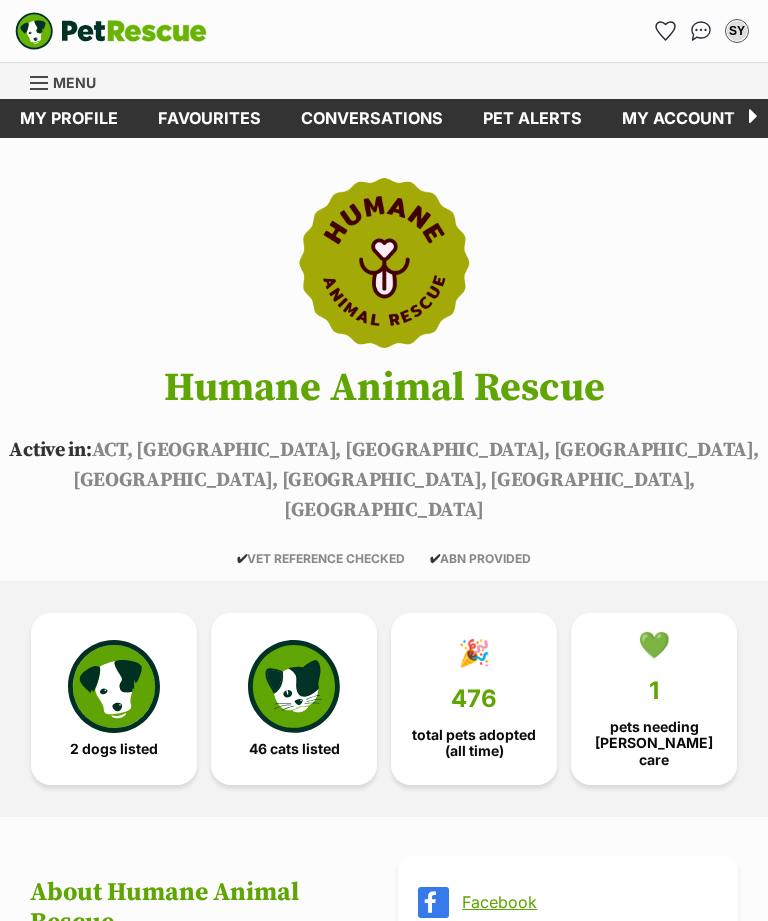 scroll, scrollTop: 455, scrollLeft: 0, axis: vertical 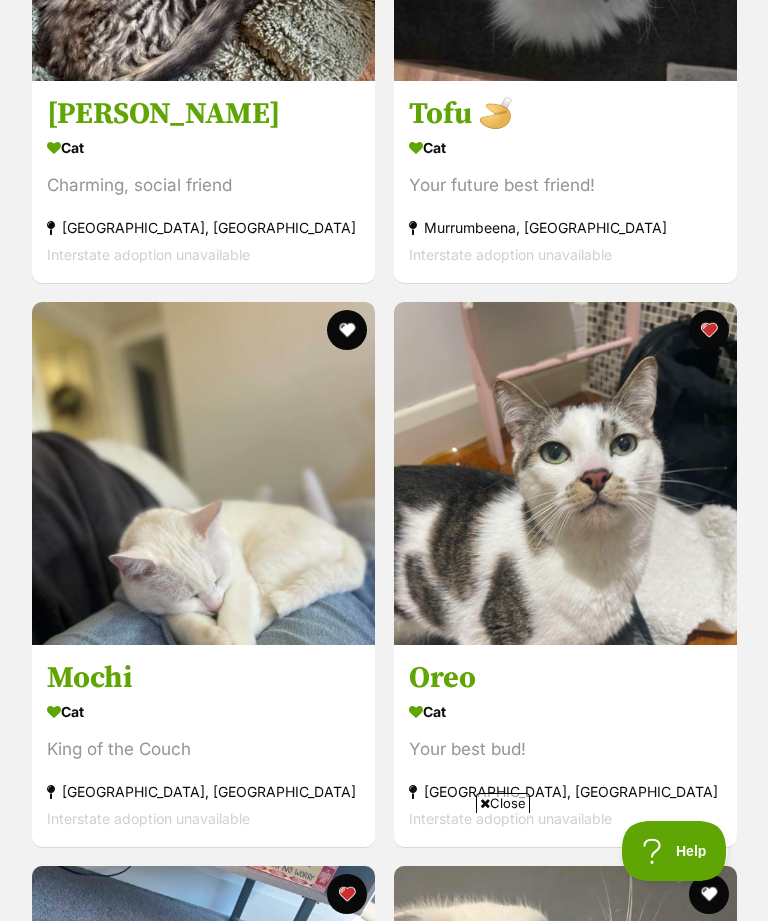 click at bounding box center [565, 473] 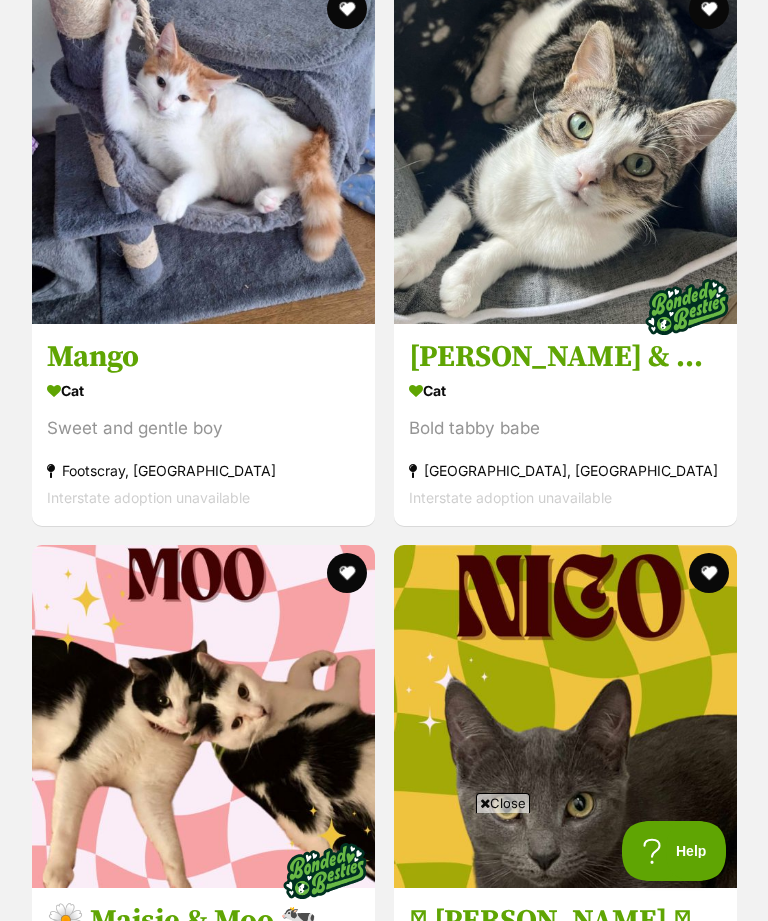 scroll, scrollTop: 14241, scrollLeft: 0, axis: vertical 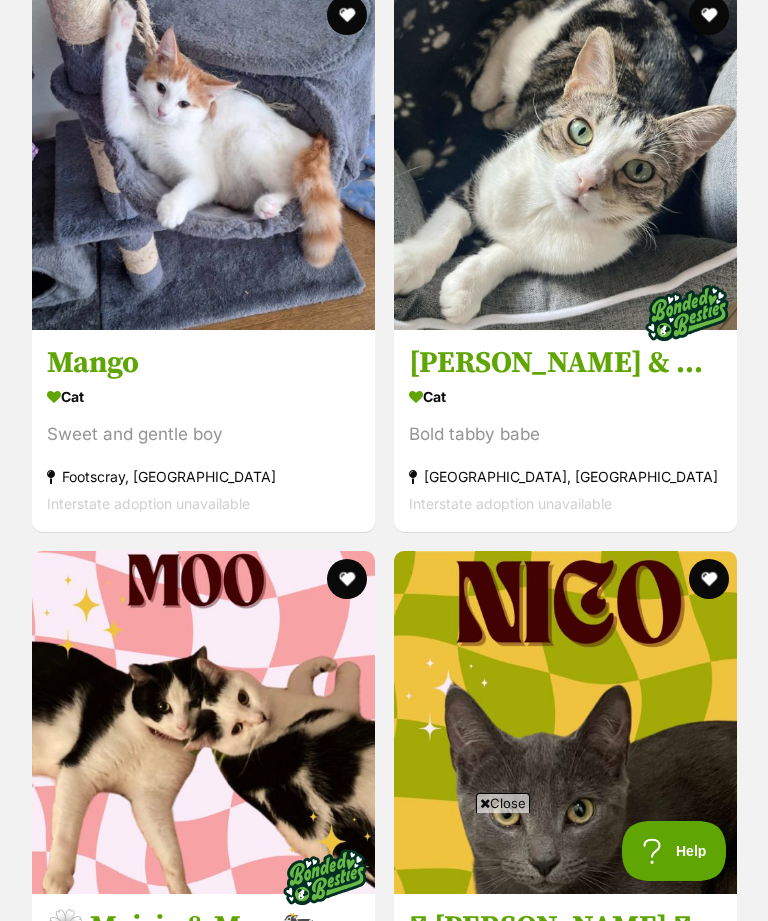 click on "Mango" at bounding box center (203, 363) 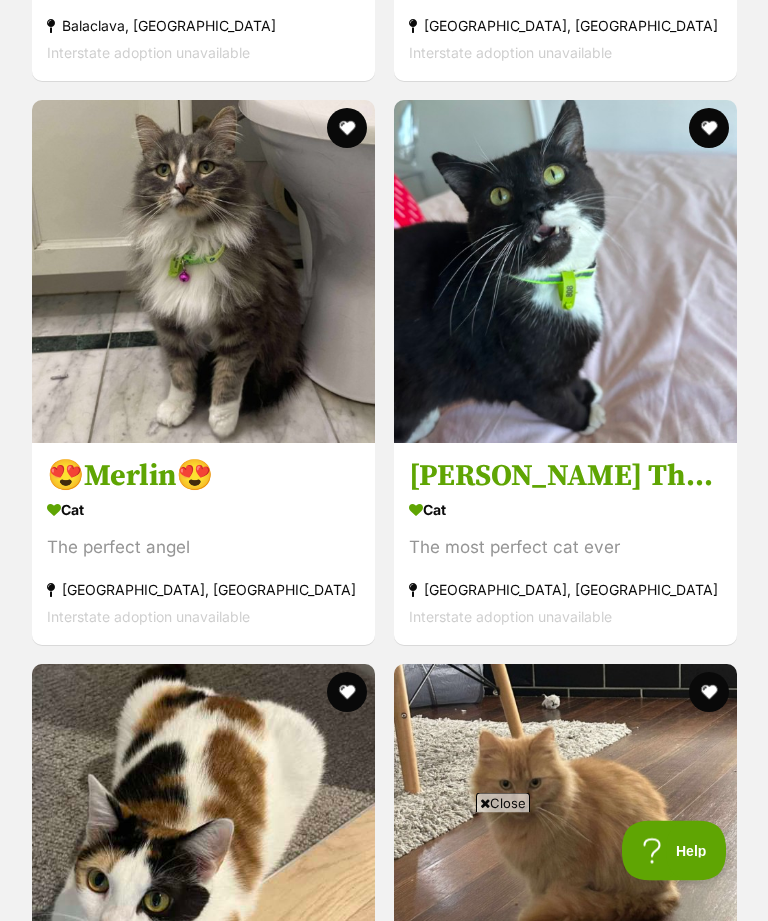 scroll, scrollTop: 11847, scrollLeft: 0, axis: vertical 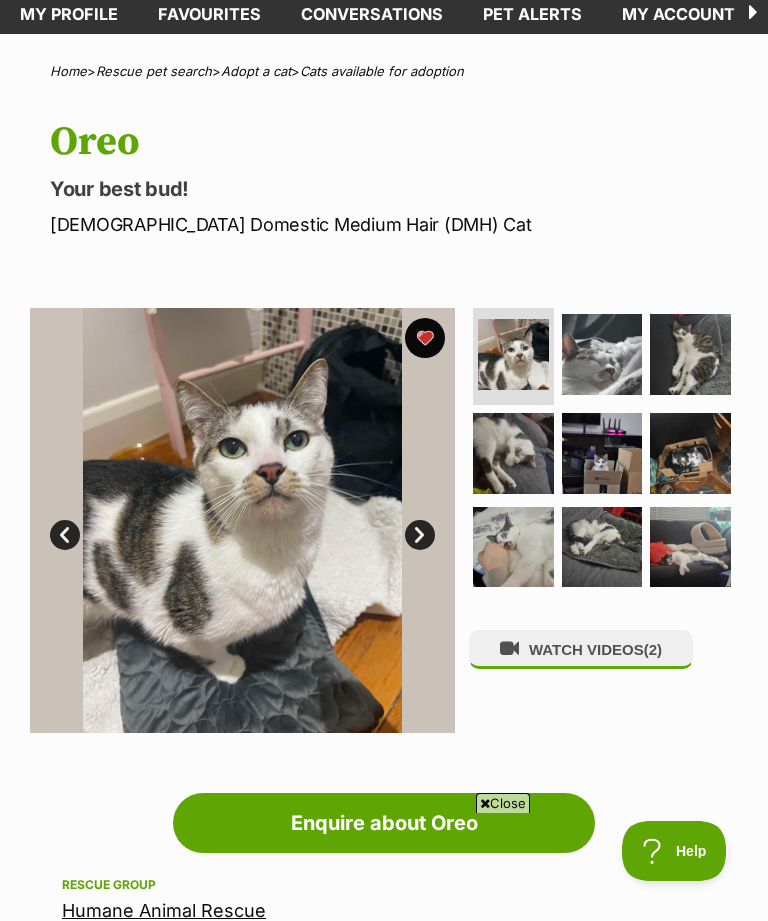 click at bounding box center (602, 453) 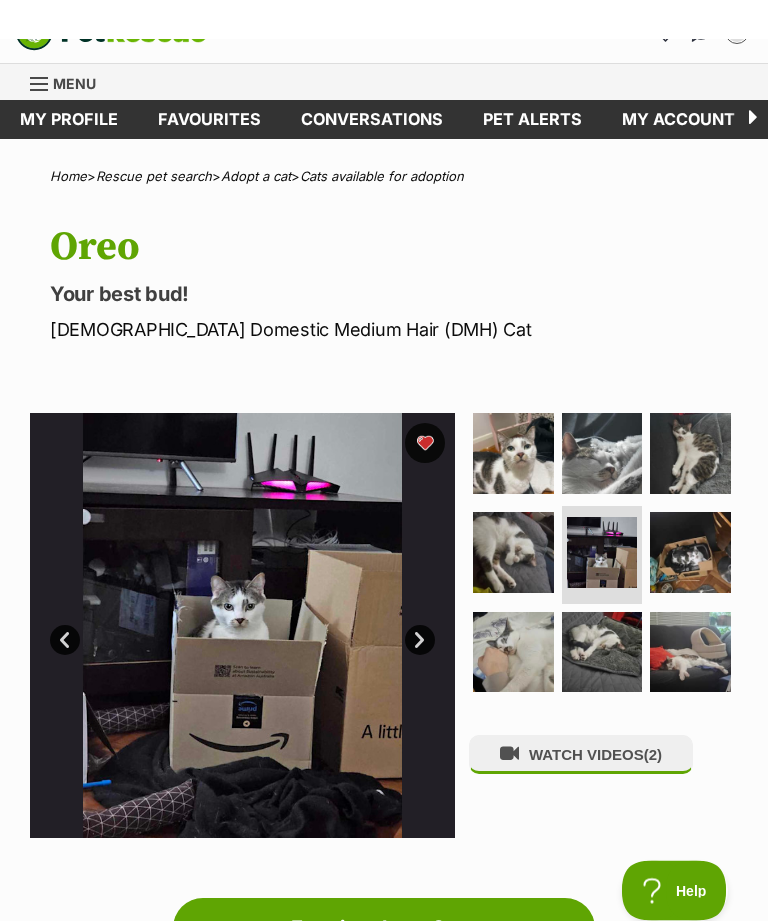 scroll, scrollTop: 0, scrollLeft: 0, axis: both 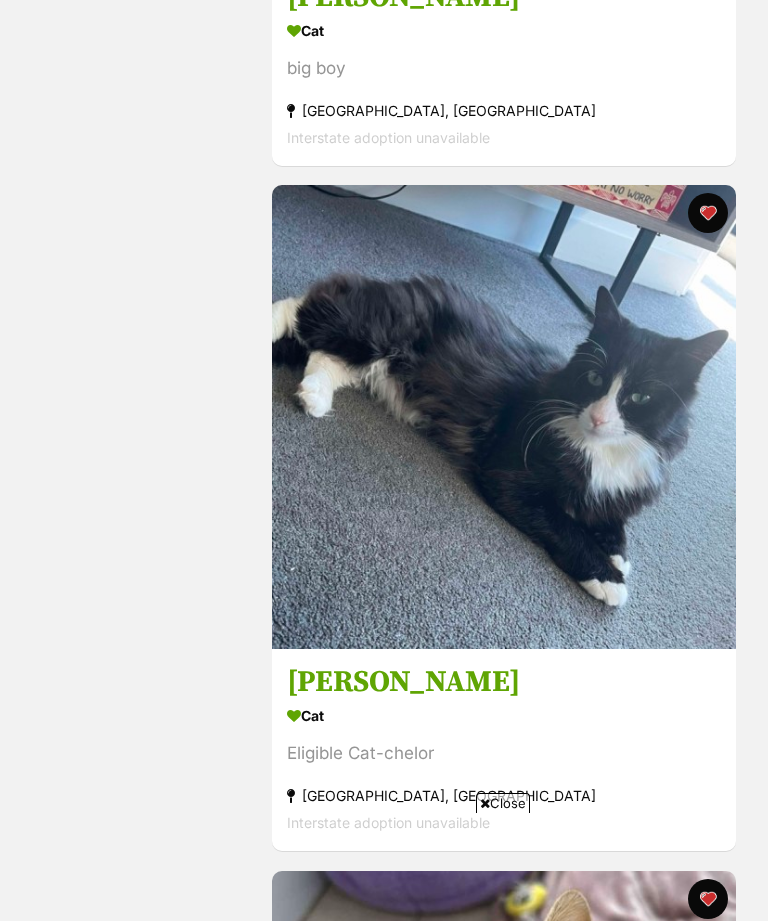 click on "[PERSON_NAME]" at bounding box center (504, 683) 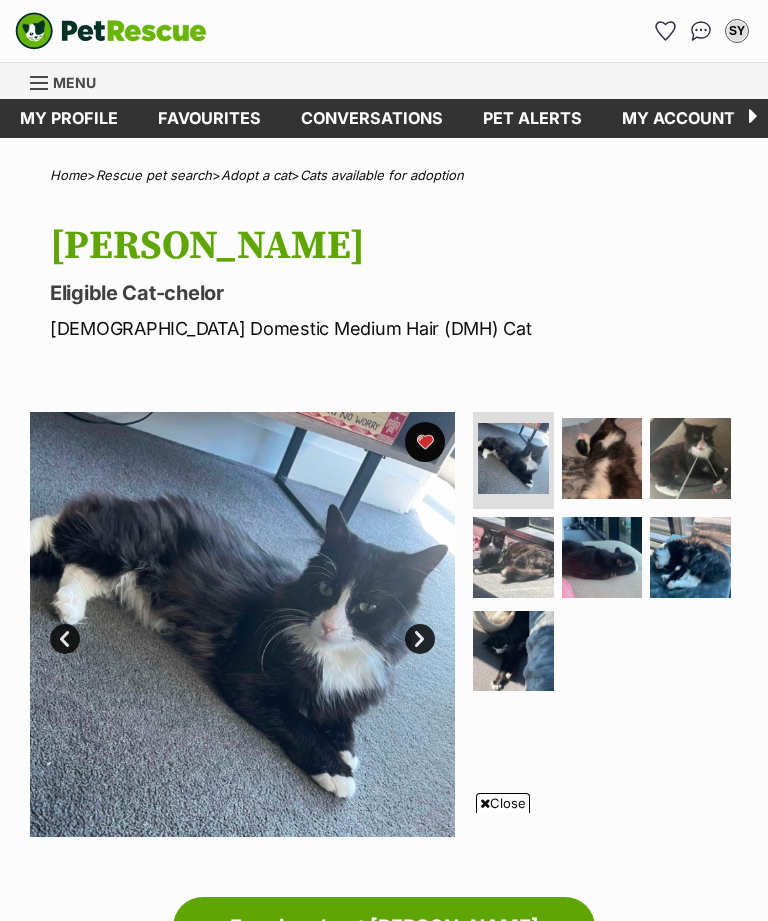 scroll, scrollTop: 1183, scrollLeft: 0, axis: vertical 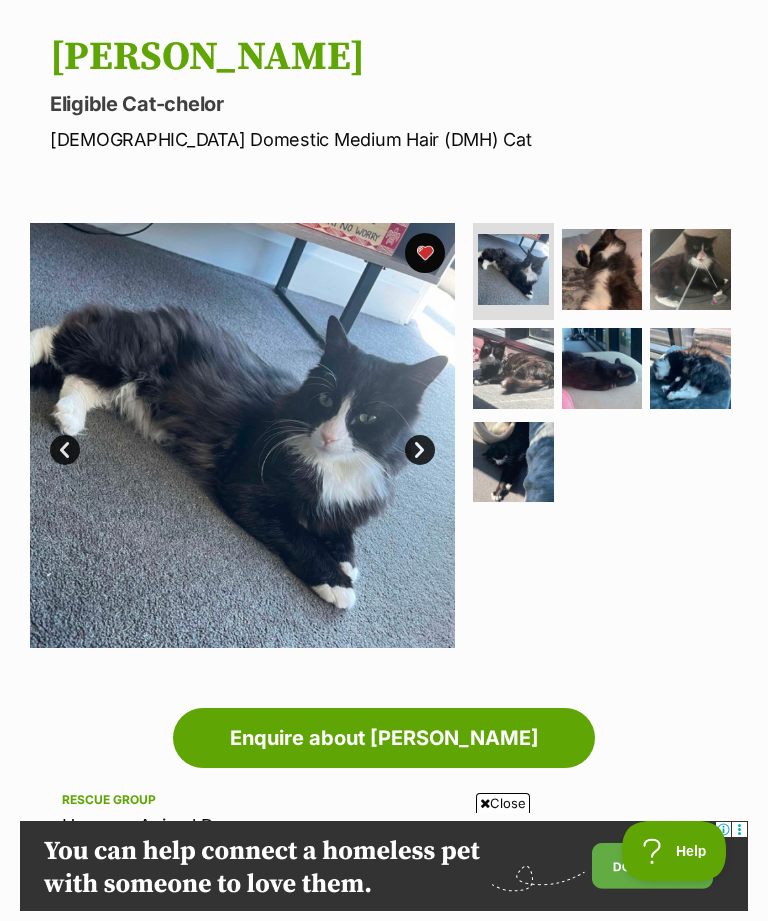 click at bounding box center (602, 269) 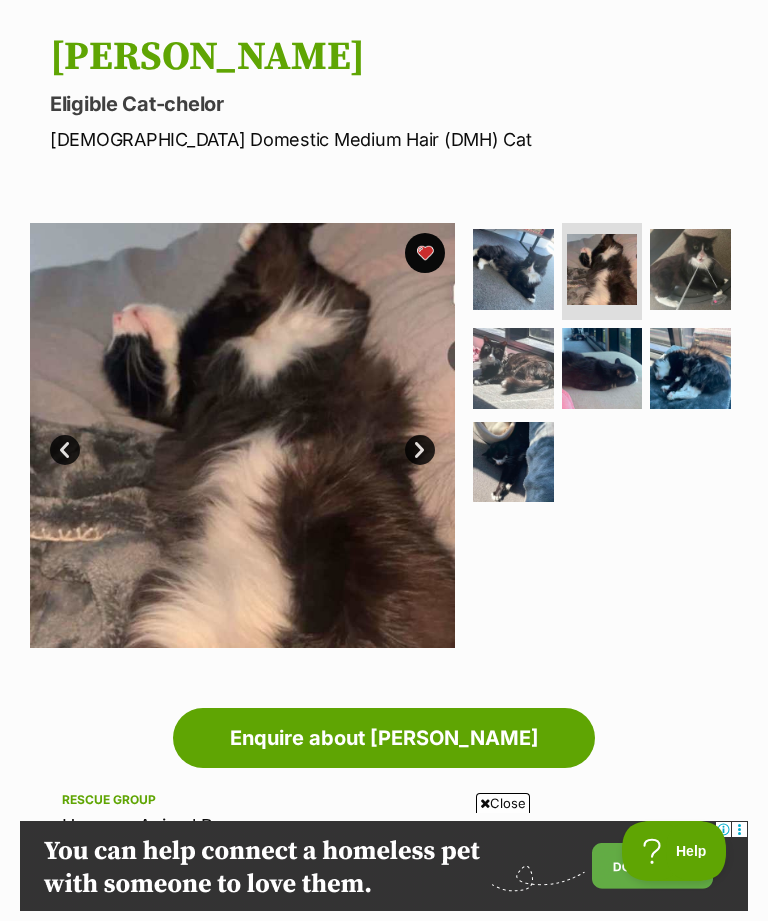 click at bounding box center [690, 269] 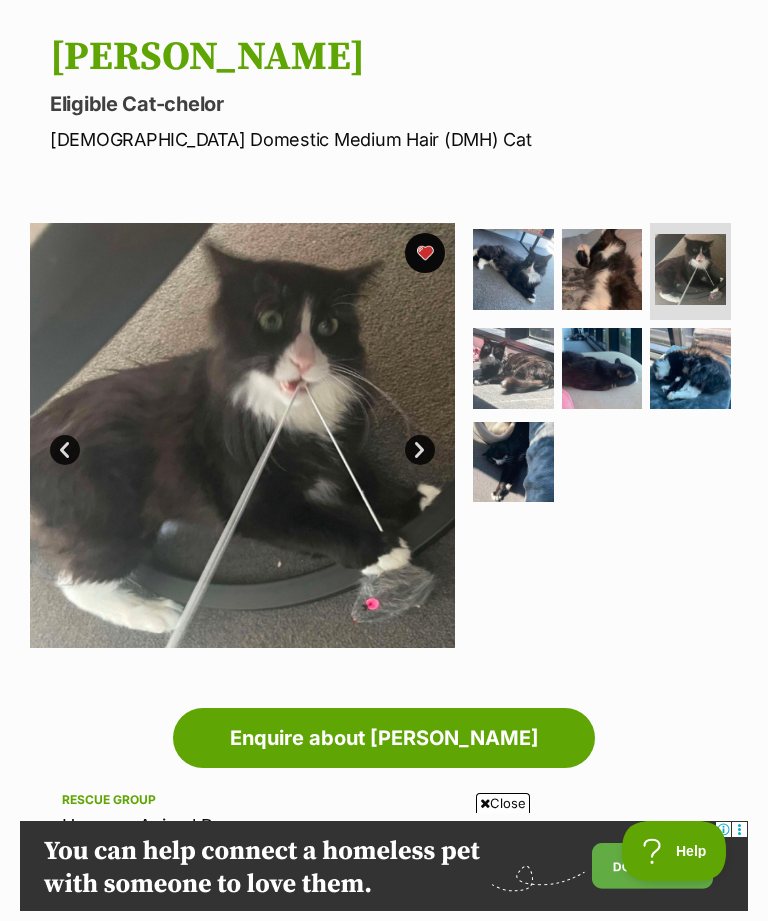 click at bounding box center (513, 368) 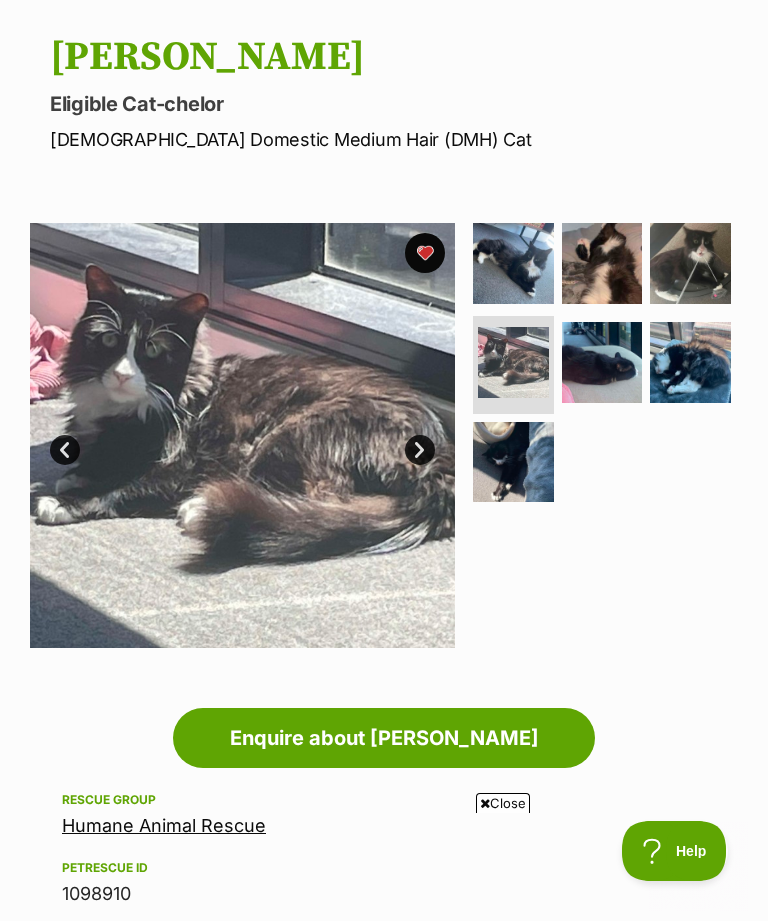 scroll, scrollTop: 0, scrollLeft: 0, axis: both 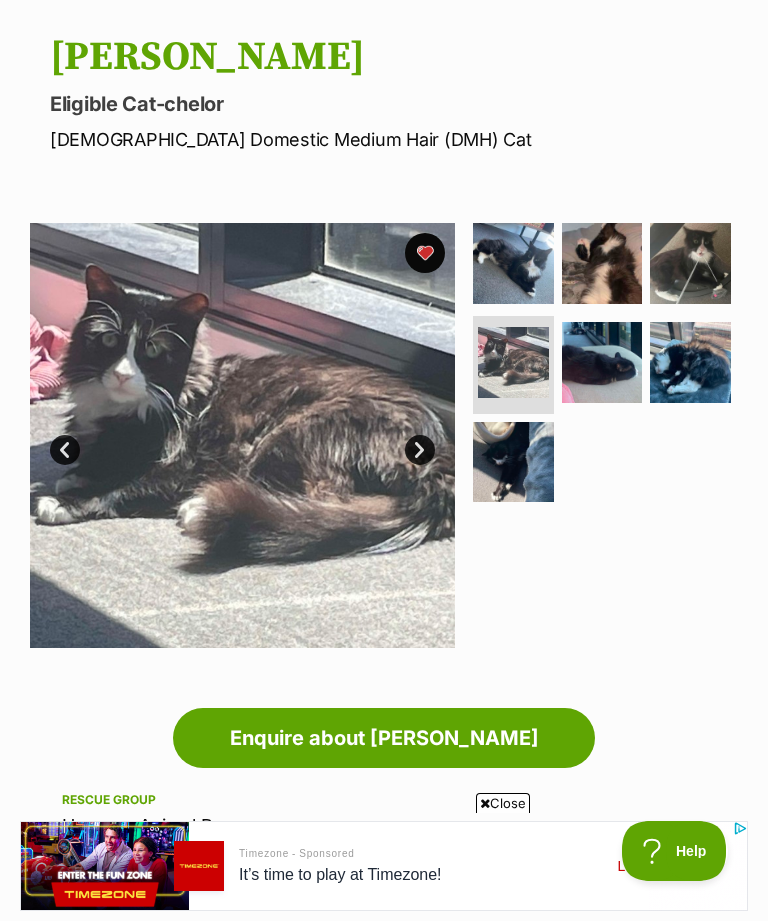 click at bounding box center [602, 362] 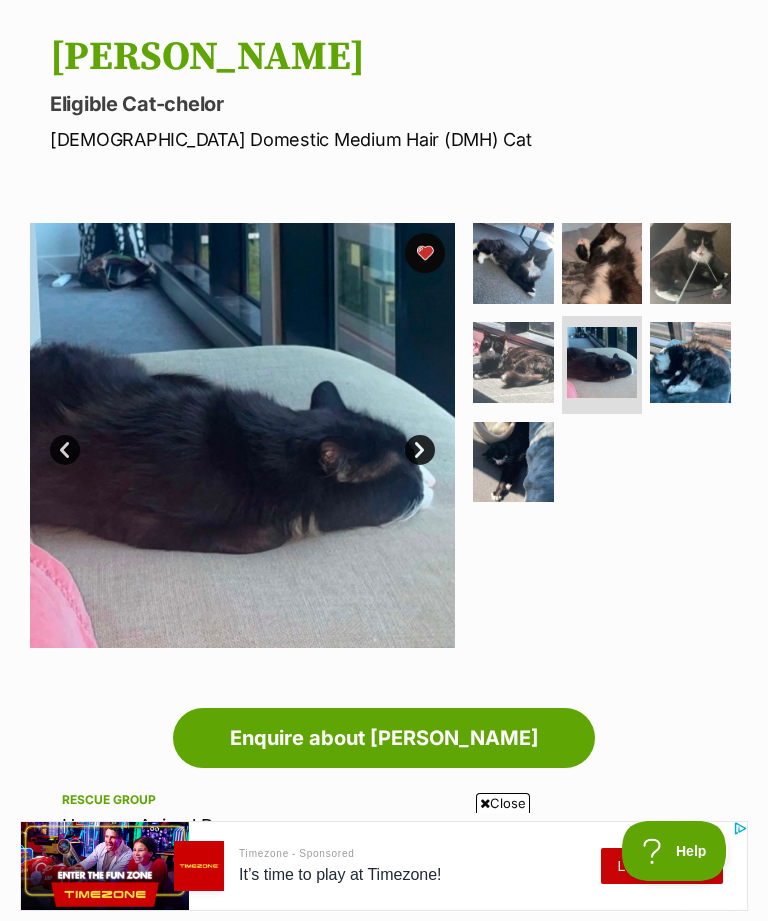 click at bounding box center [690, 362] 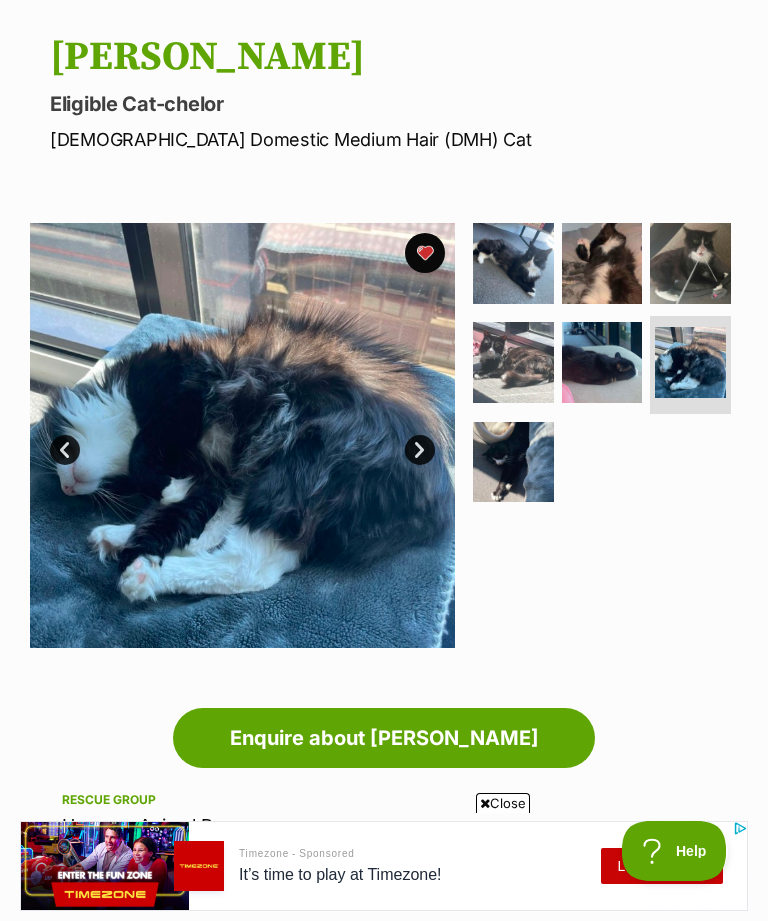 click at bounding box center (513, 462) 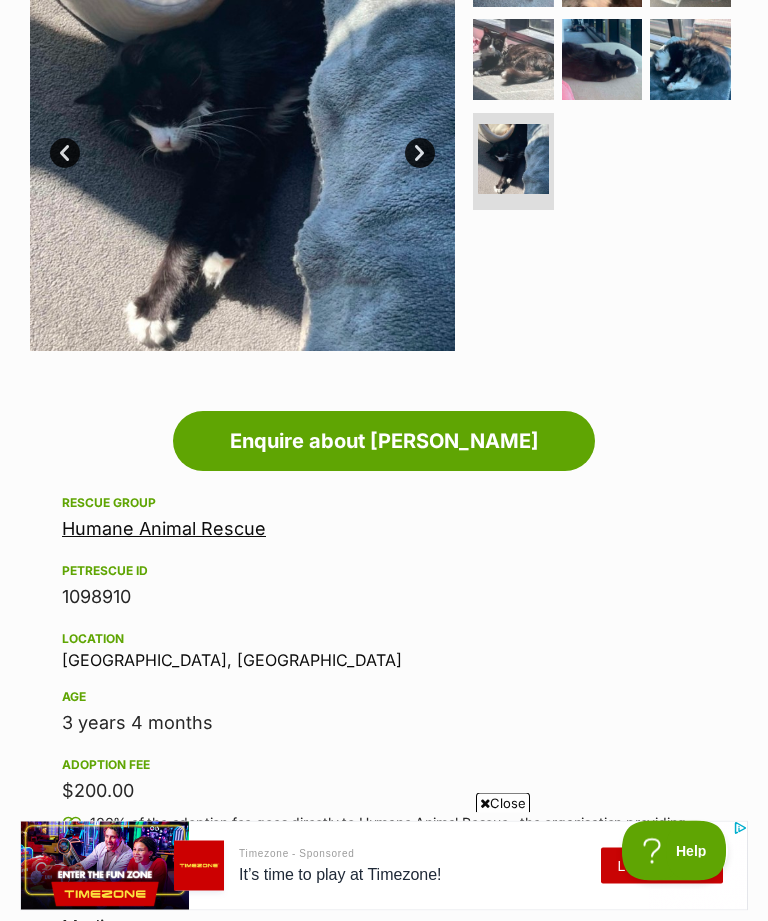 scroll, scrollTop: 488, scrollLeft: 0, axis: vertical 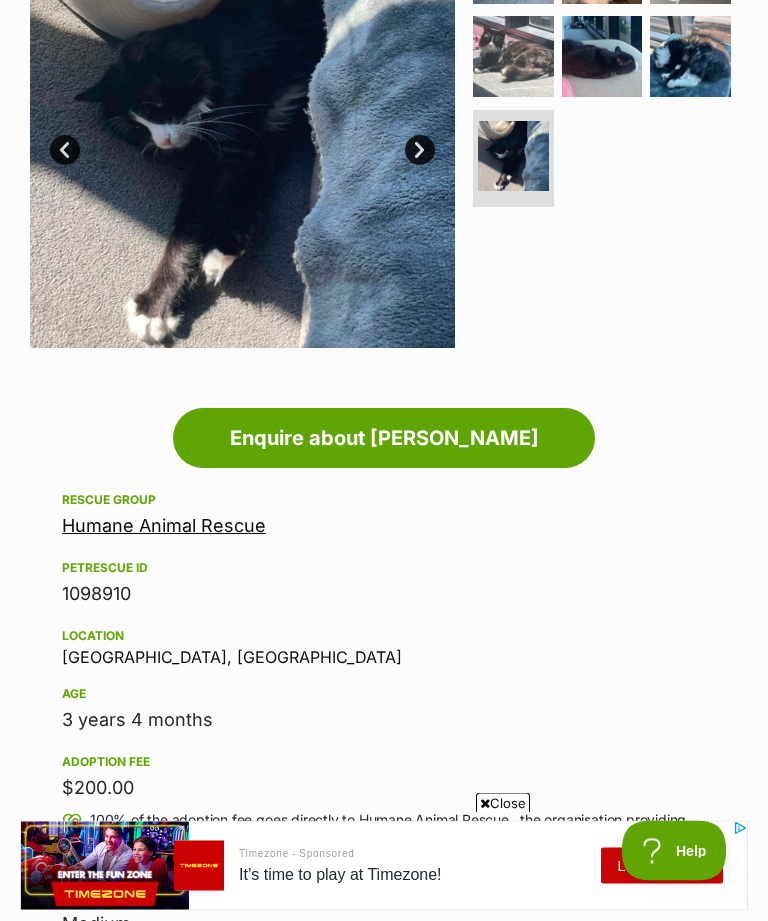 click on "Humane Animal Rescue" at bounding box center [164, 526] 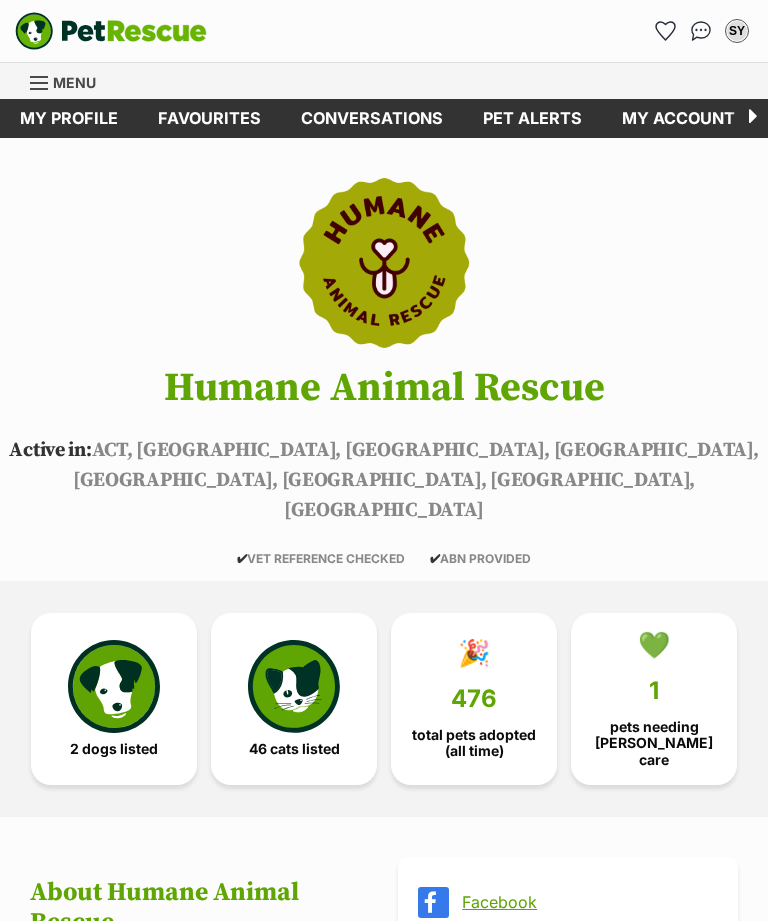 scroll, scrollTop: 0, scrollLeft: 0, axis: both 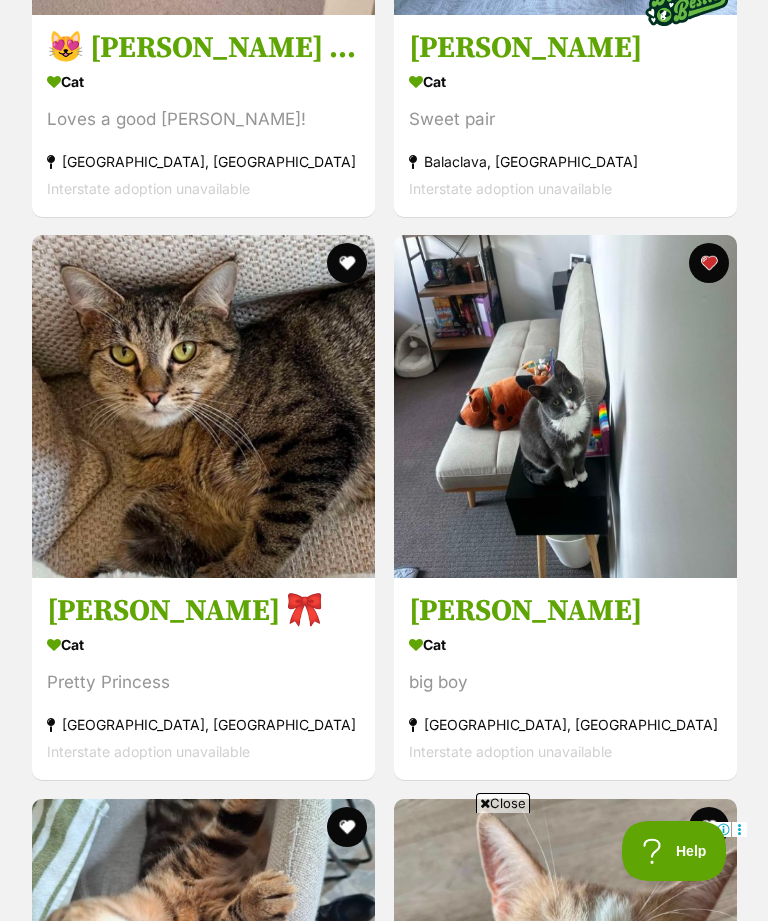 click on "[PERSON_NAME]" at bounding box center [565, 611] 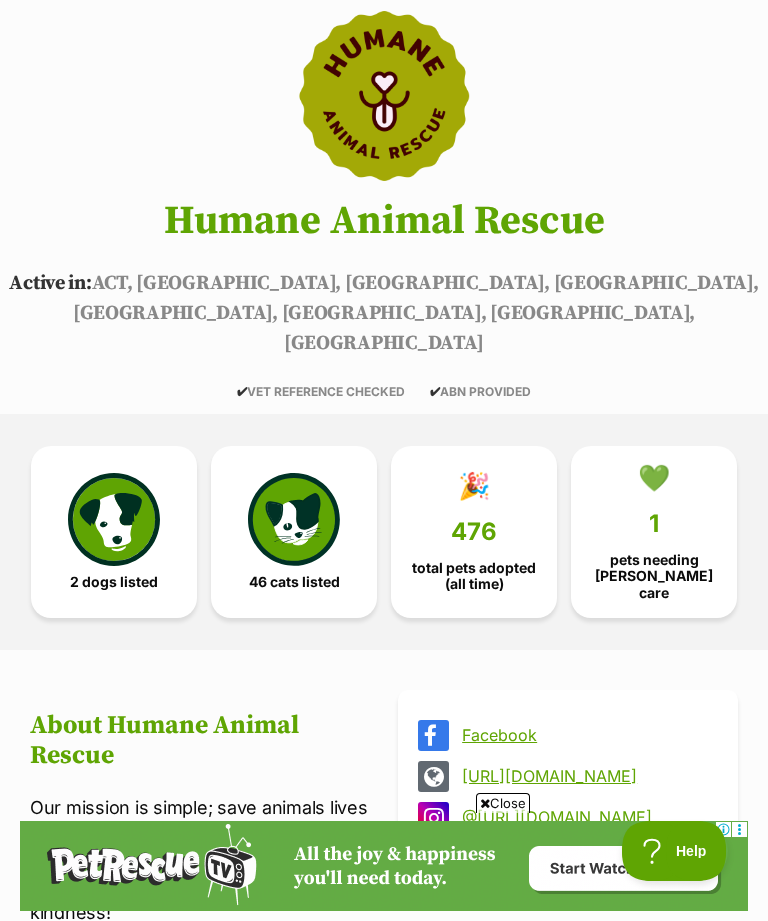 scroll, scrollTop: 0, scrollLeft: 0, axis: both 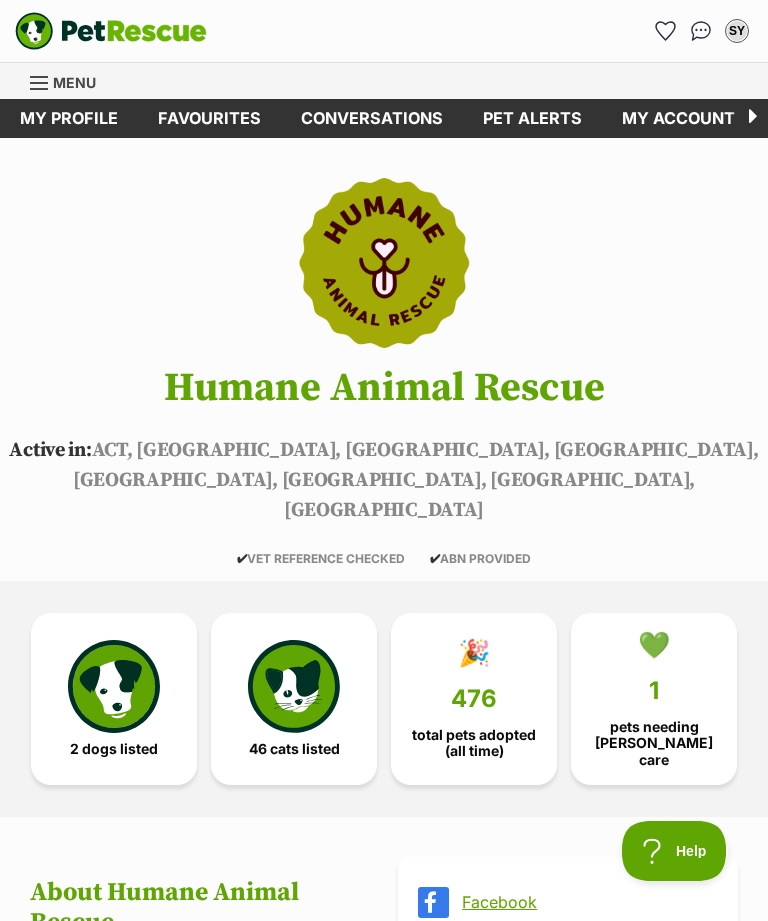 click on "Favourites" at bounding box center [209, 118] 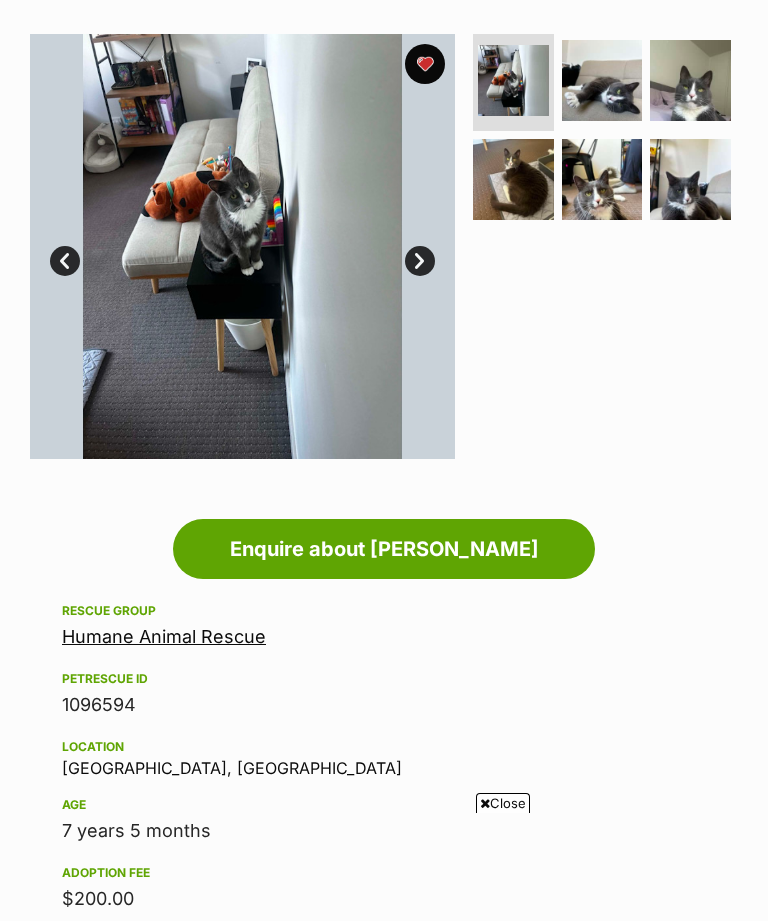 scroll, scrollTop: 1250, scrollLeft: 0, axis: vertical 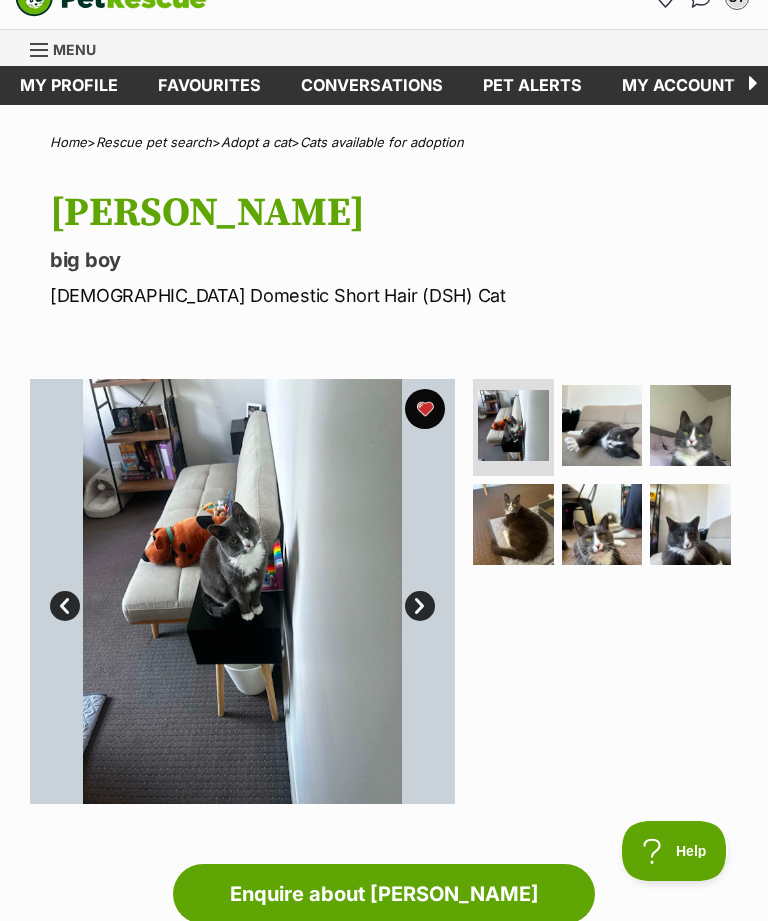click at bounding box center (602, 425) 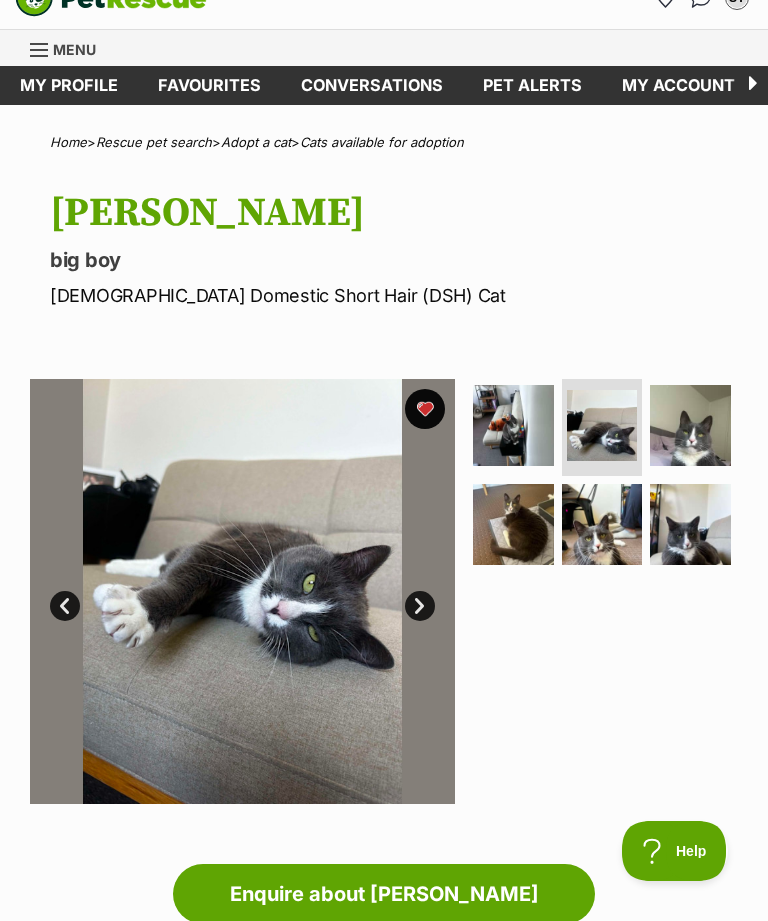click at bounding box center [690, 425] 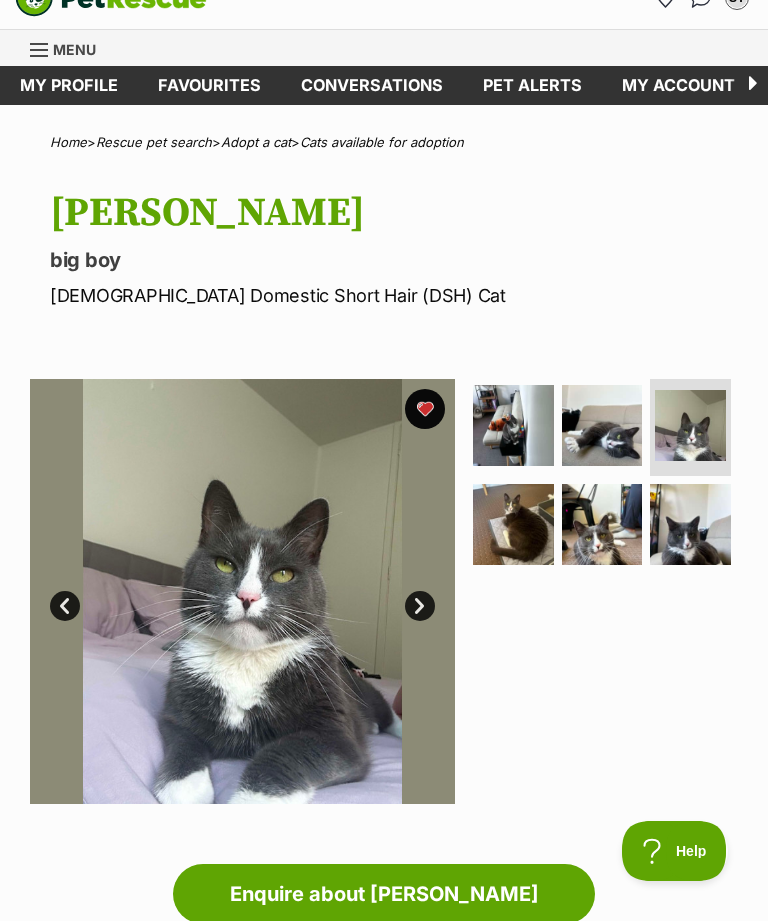 click at bounding box center [513, 524] 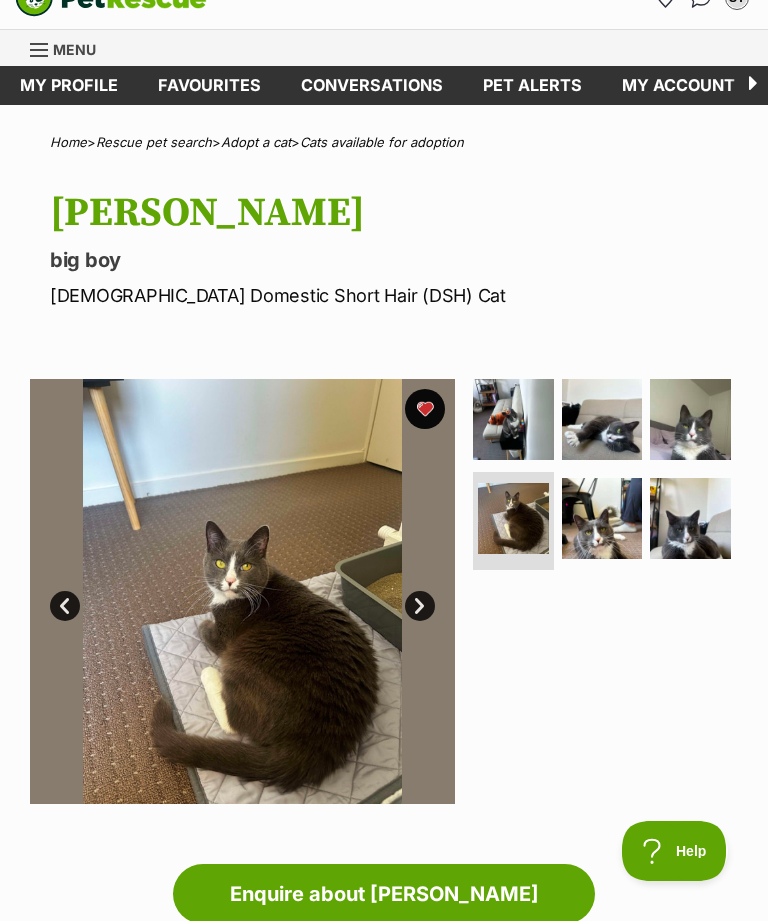 click at bounding box center (602, 518) 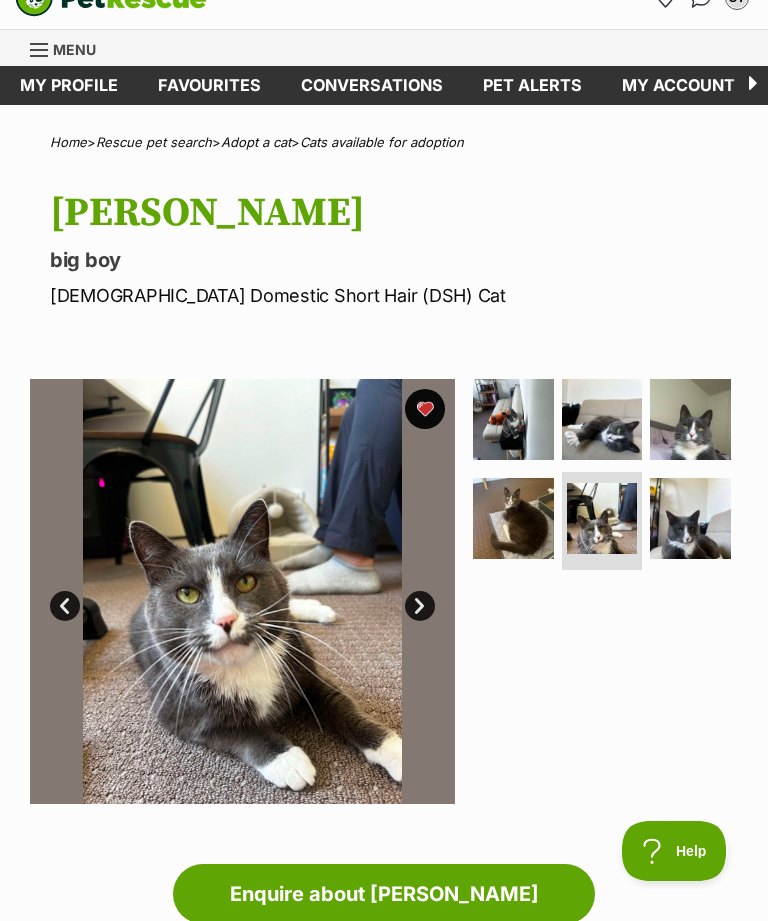 click at bounding box center [690, 518] 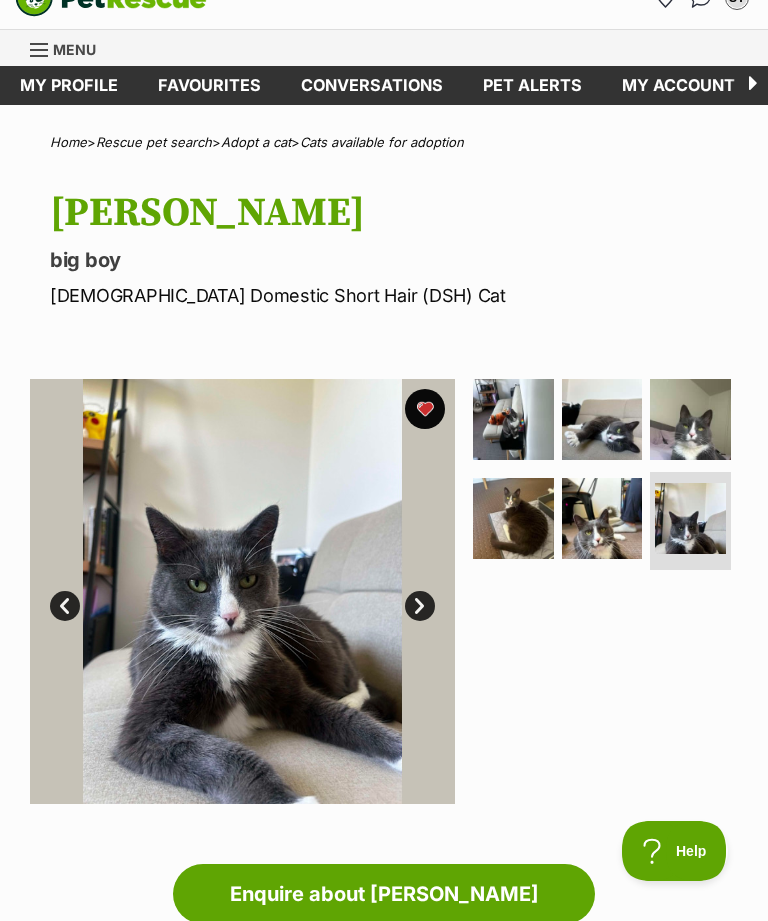 click at bounding box center (513, 419) 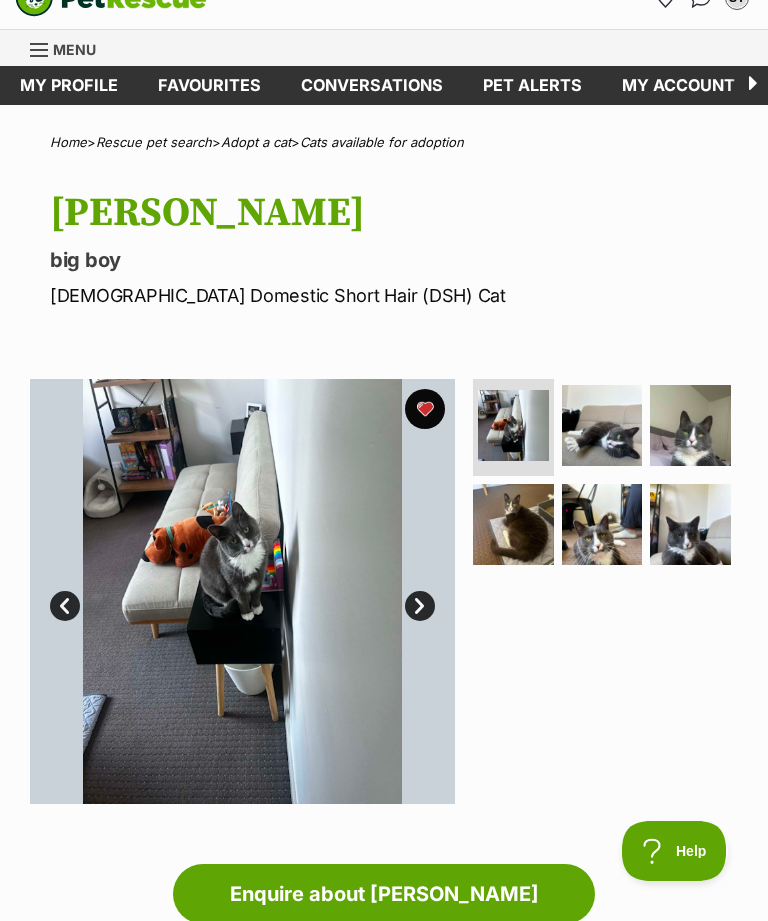 click at bounding box center [602, 425] 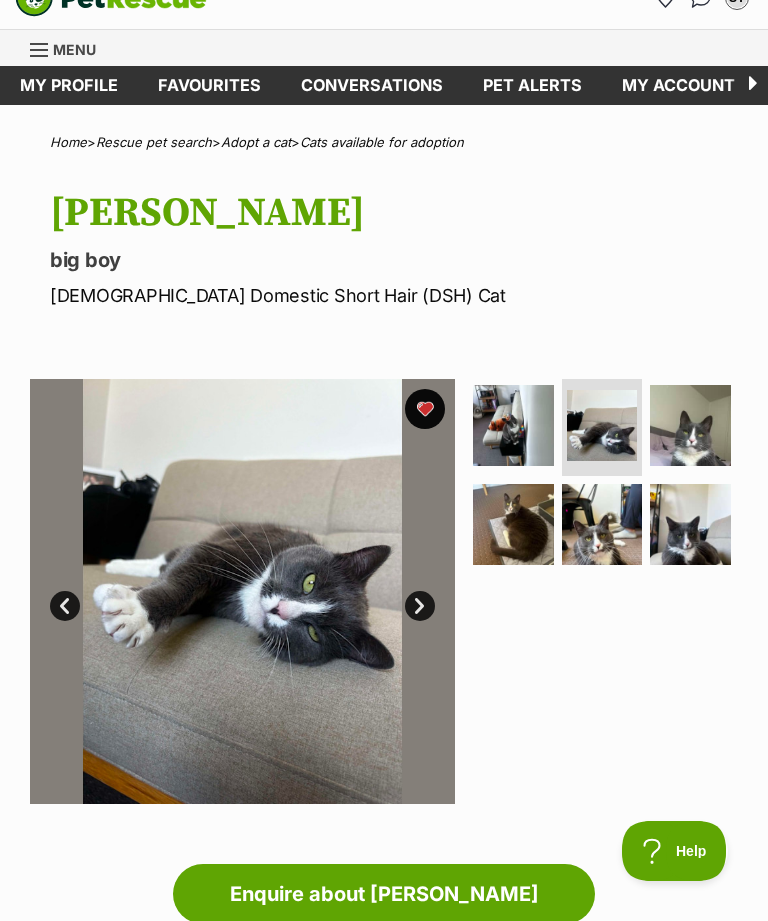 click at bounding box center (690, 425) 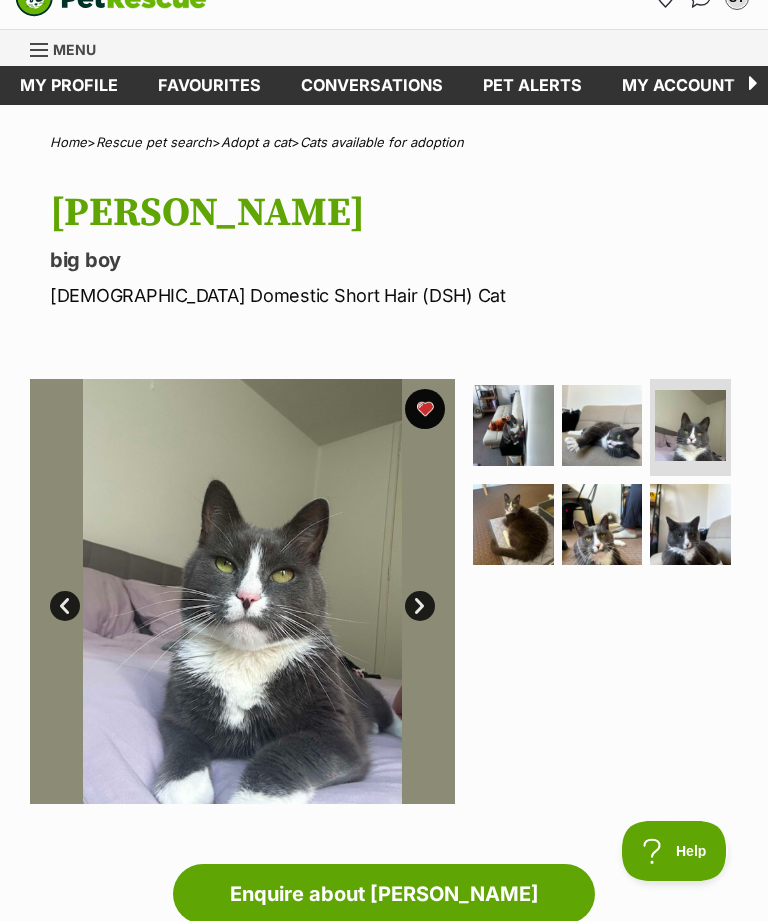 click at bounding box center [513, 524] 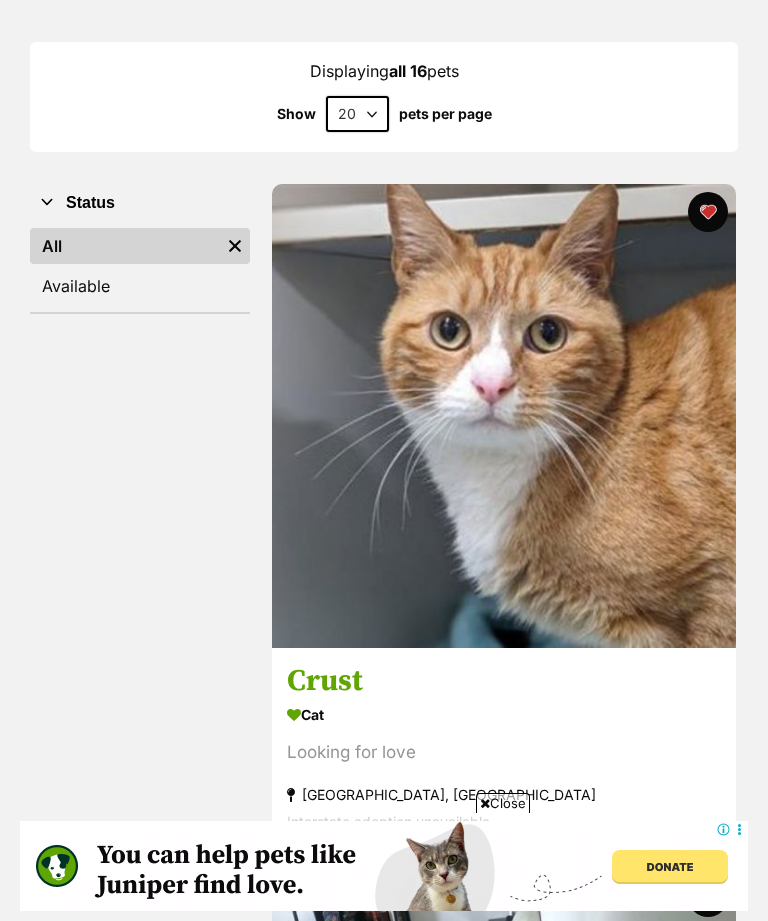 scroll, scrollTop: 255, scrollLeft: 0, axis: vertical 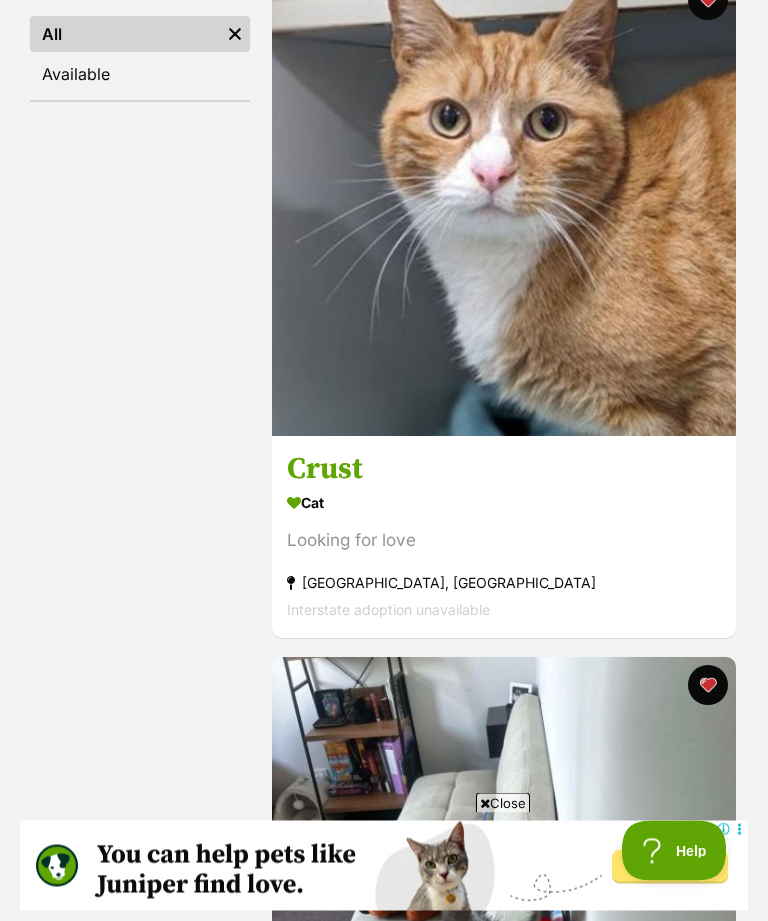 click on "Crust" at bounding box center (504, 470) 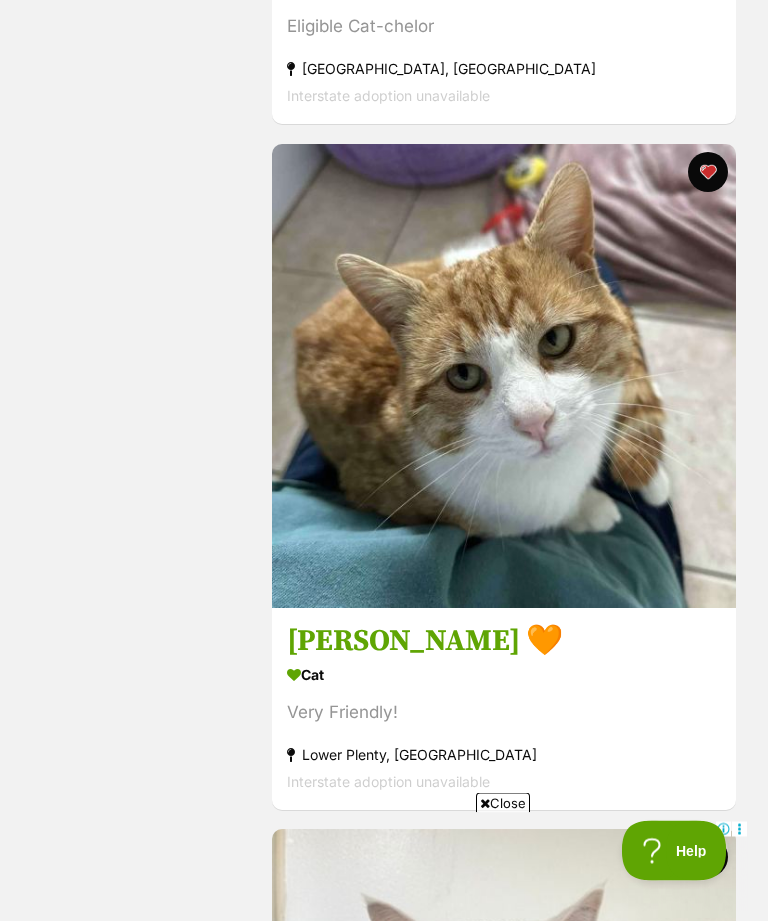 scroll, scrollTop: 2368, scrollLeft: 0, axis: vertical 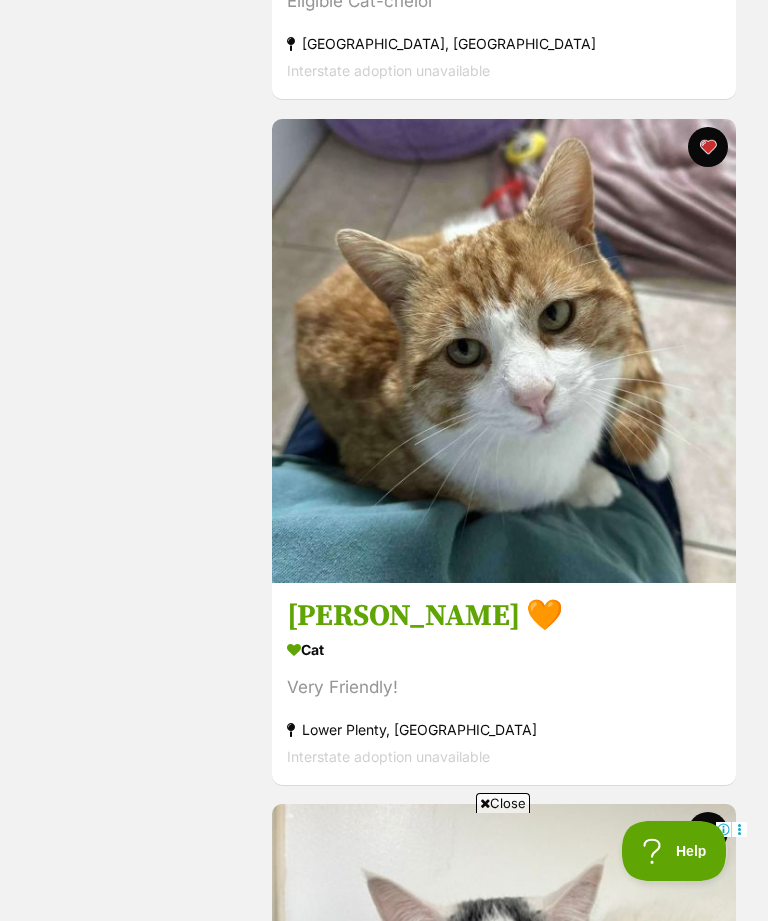 click on "Archie 🧡" at bounding box center (504, 616) 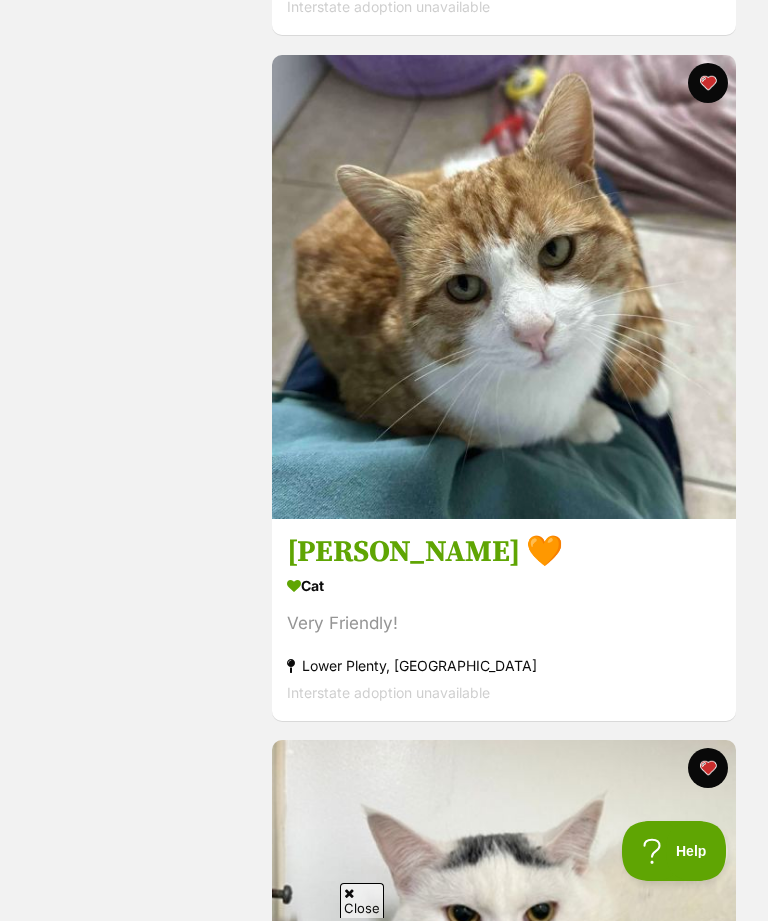 click at bounding box center (708, 83) 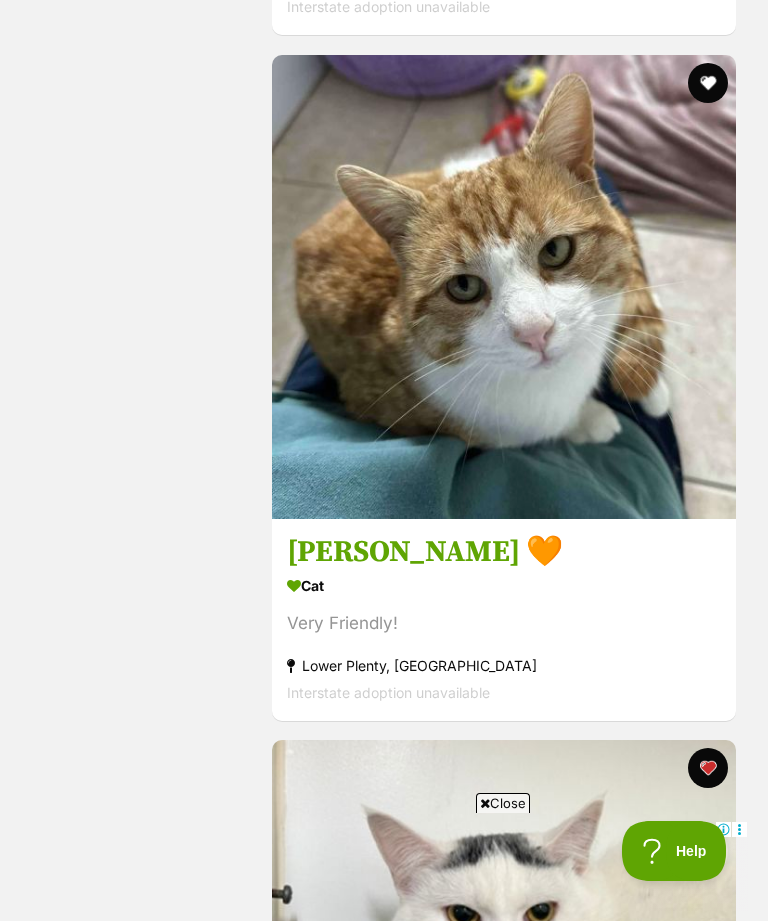 scroll, scrollTop: 2846, scrollLeft: 0, axis: vertical 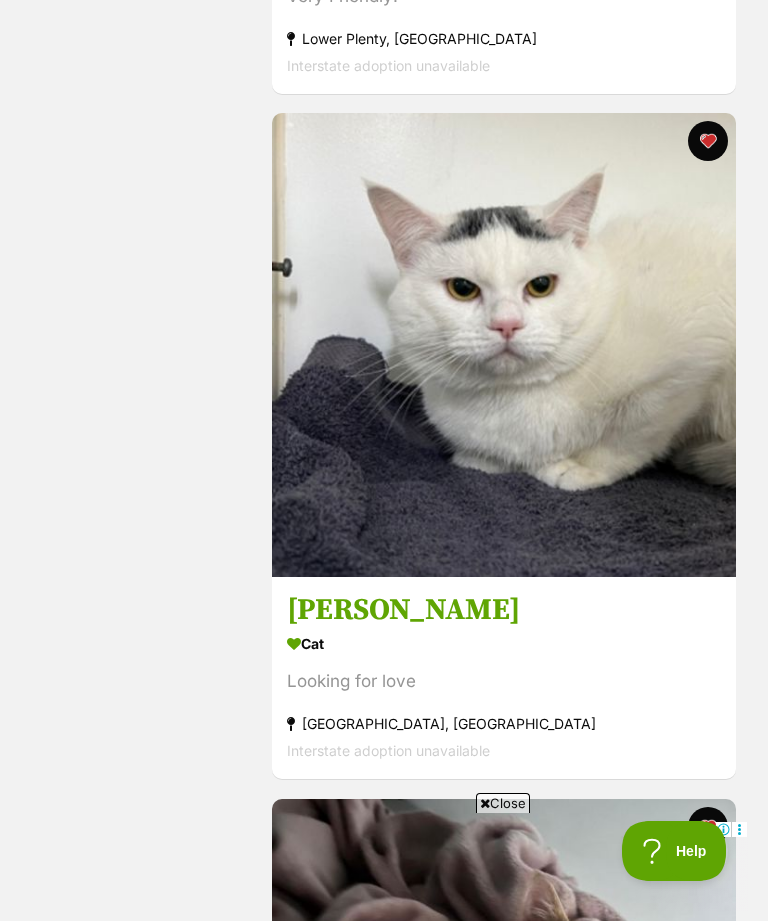 click on "[PERSON_NAME]" at bounding box center [504, 611] 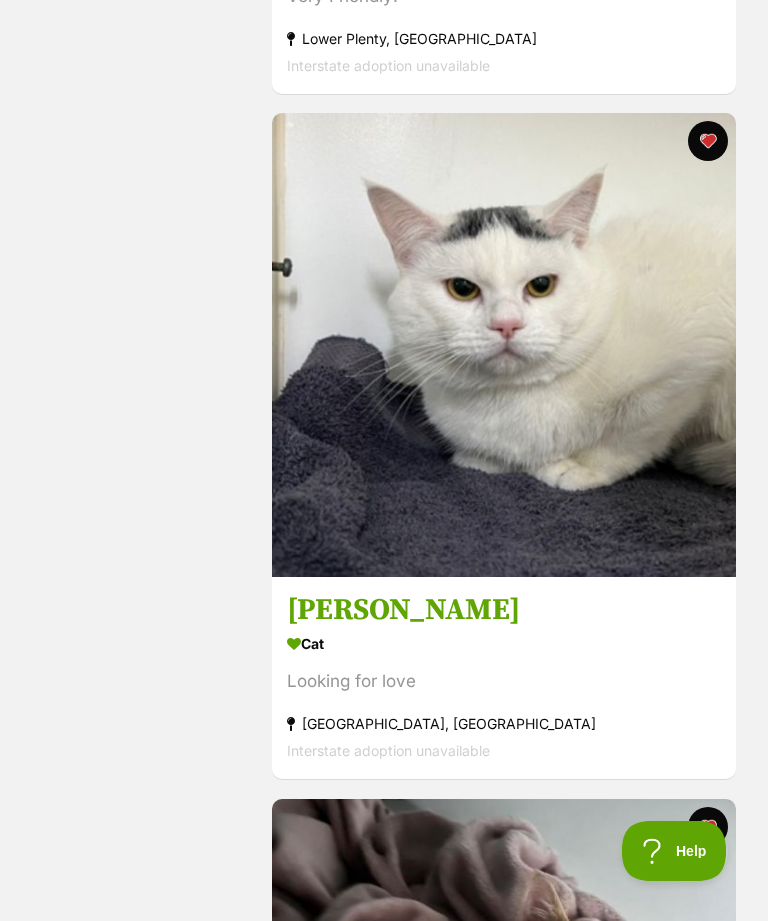 scroll, scrollTop: 3131, scrollLeft: 0, axis: vertical 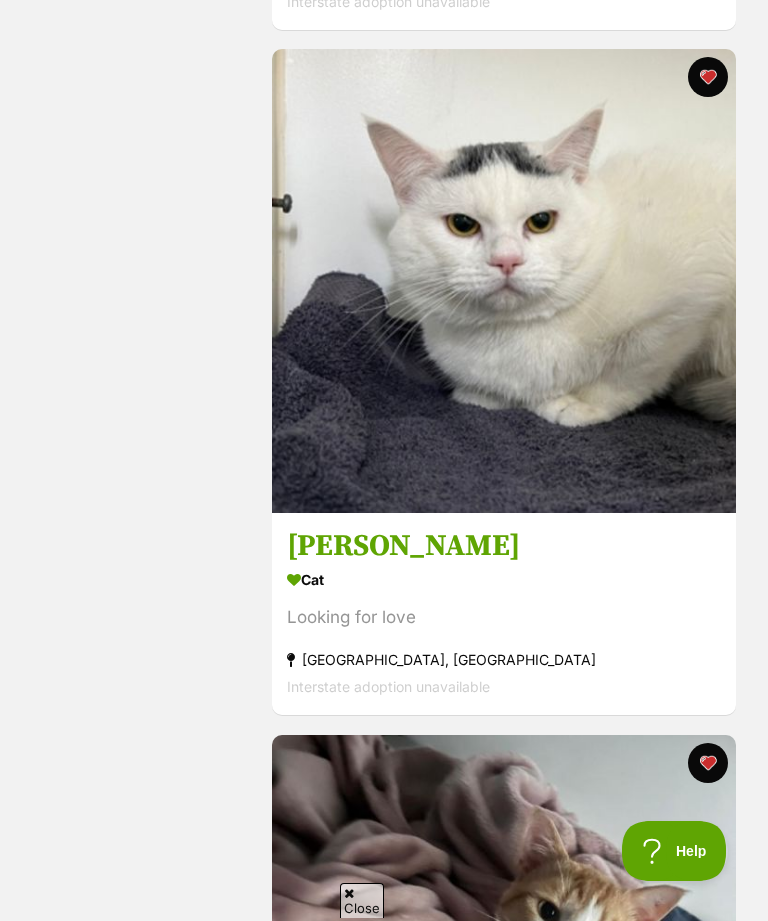 click at bounding box center (708, 77) 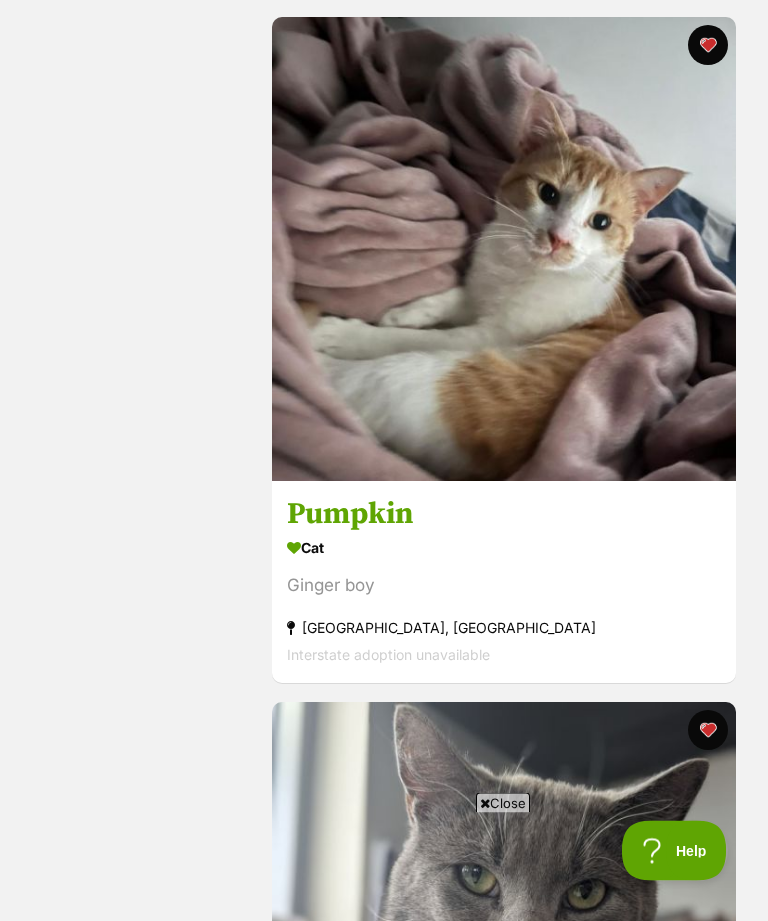 scroll, scrollTop: 3850, scrollLeft: 0, axis: vertical 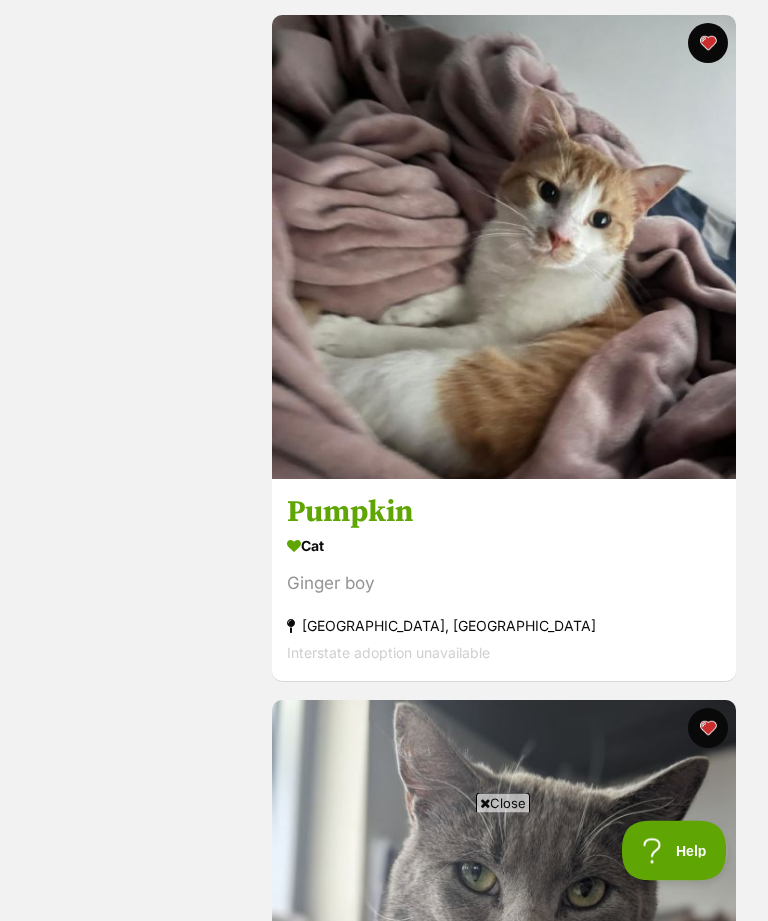 click on "Pumpkin" at bounding box center (504, 513) 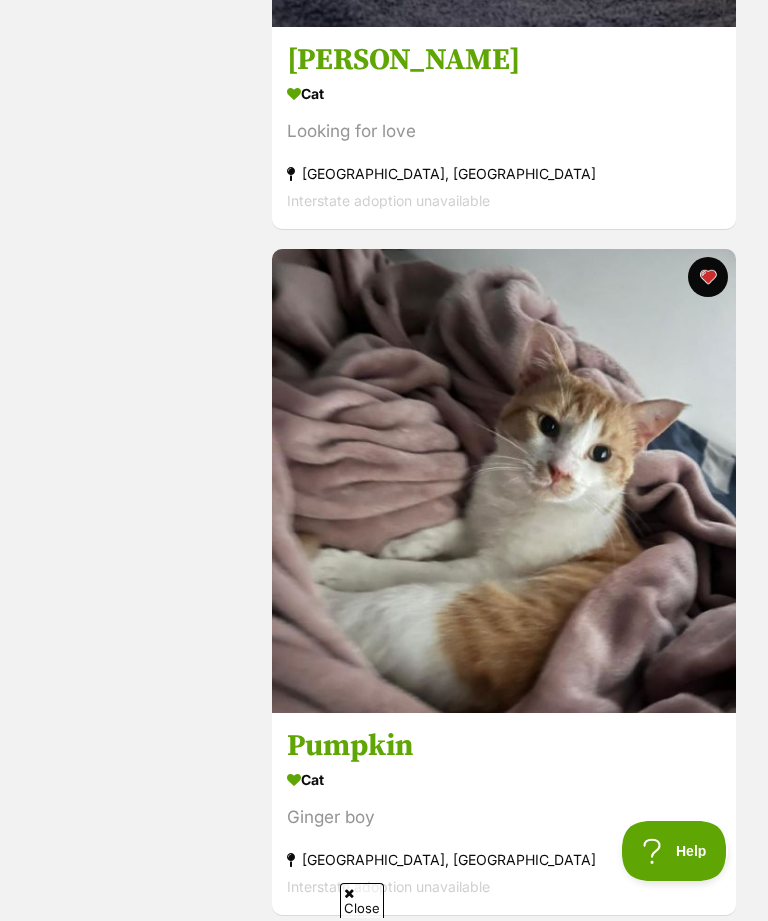 scroll, scrollTop: 3616, scrollLeft: 0, axis: vertical 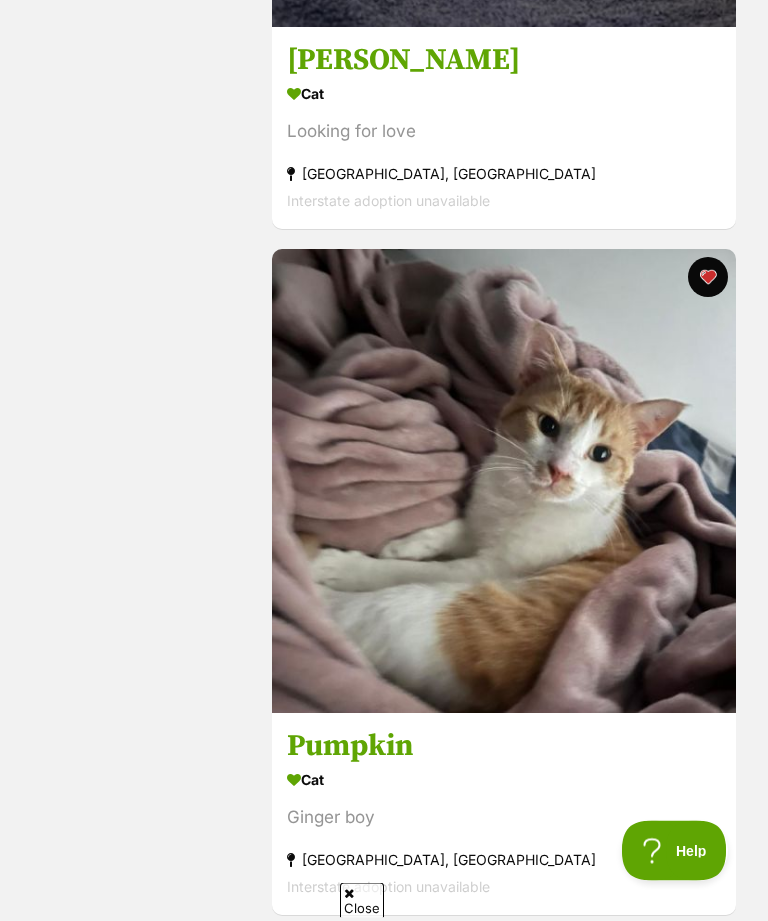 click at bounding box center (708, 278) 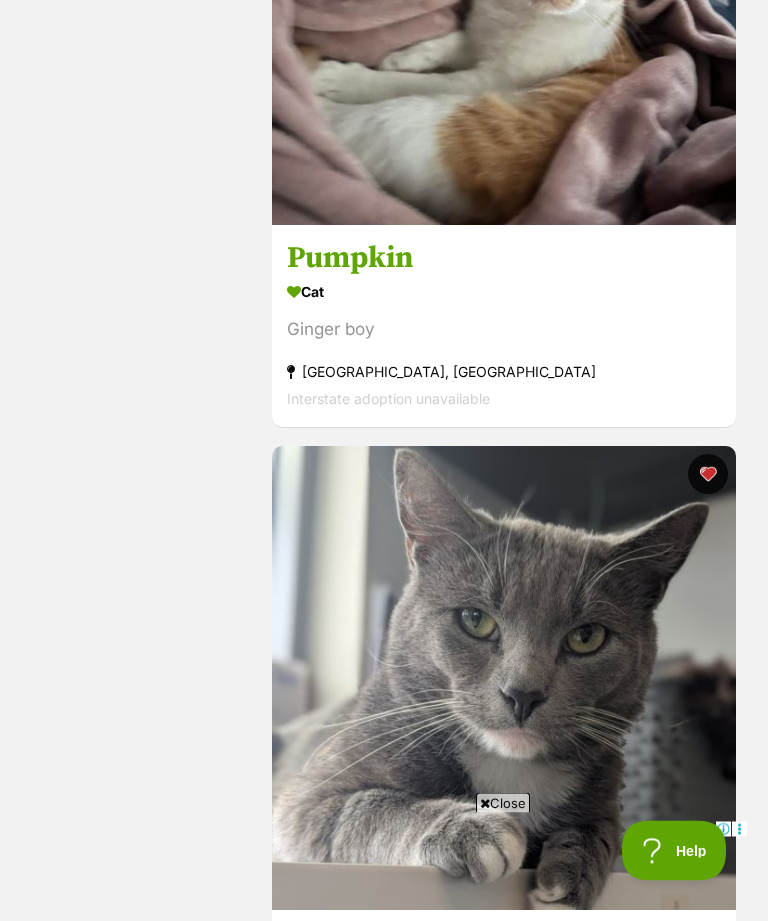 scroll, scrollTop: 4248, scrollLeft: 0, axis: vertical 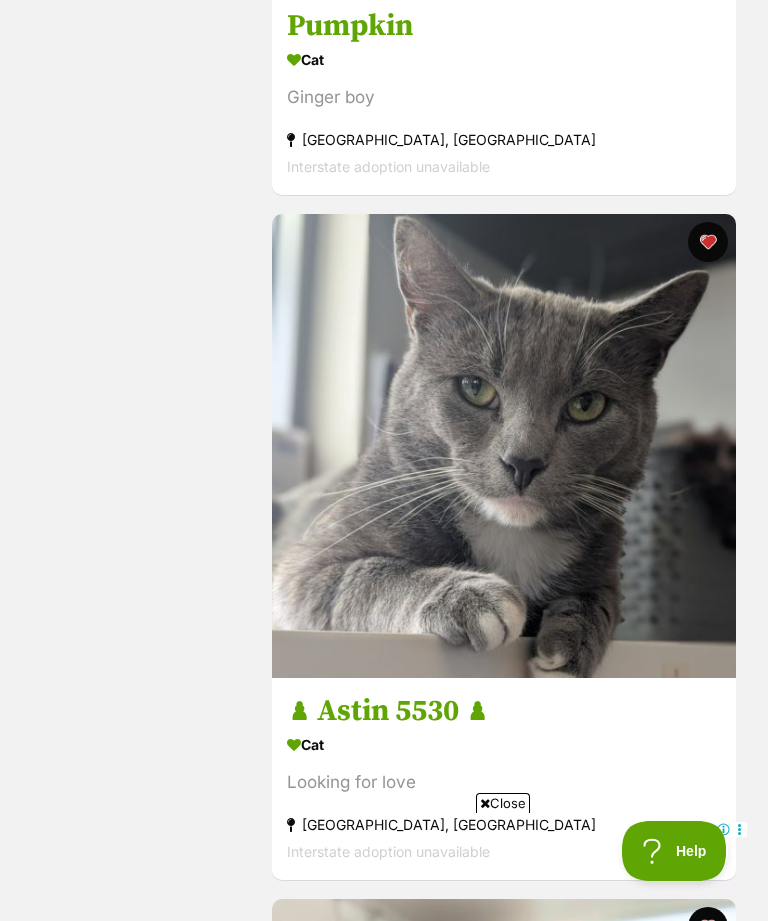 click on "♟ Astin 5530 ♟" at bounding box center (504, 711) 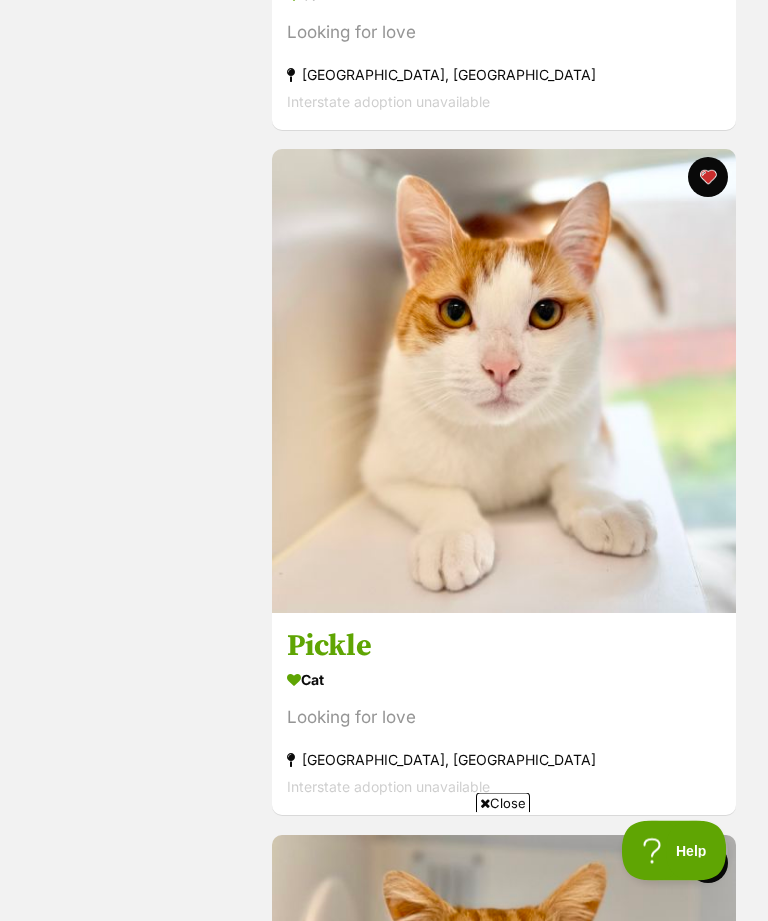 scroll, scrollTop: 5087, scrollLeft: 0, axis: vertical 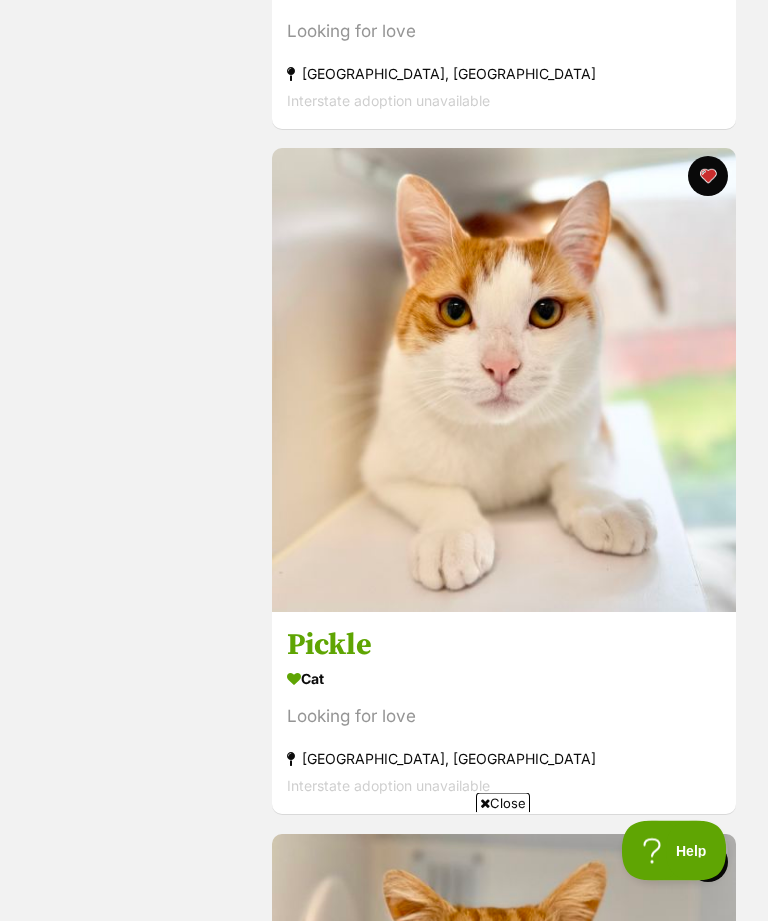click on "Pickle" at bounding box center [504, 647] 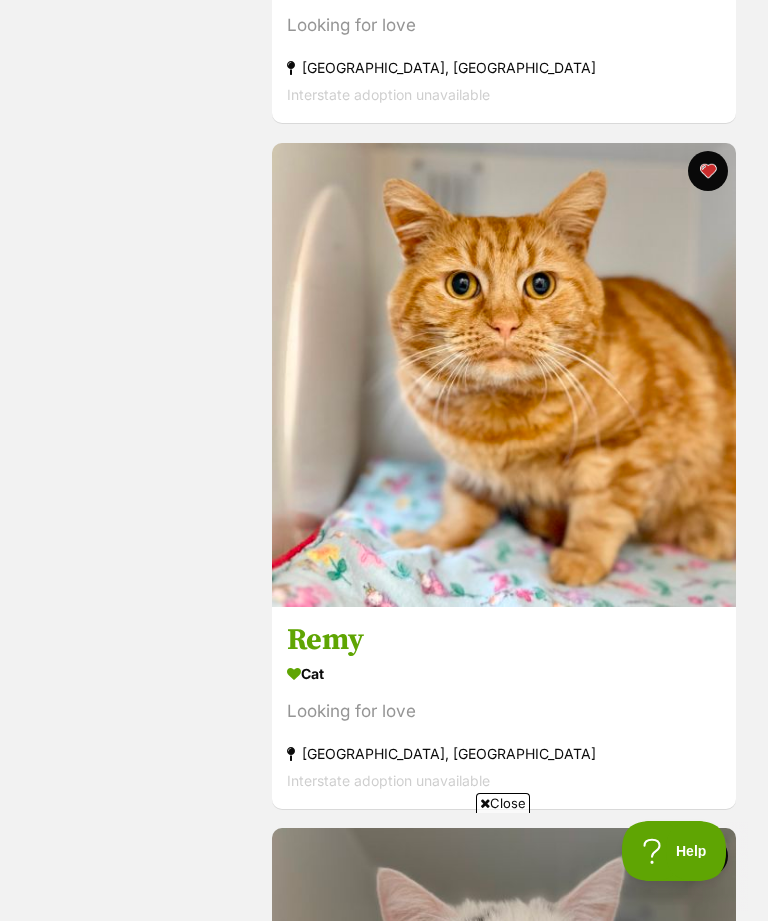 scroll, scrollTop: 0, scrollLeft: 0, axis: both 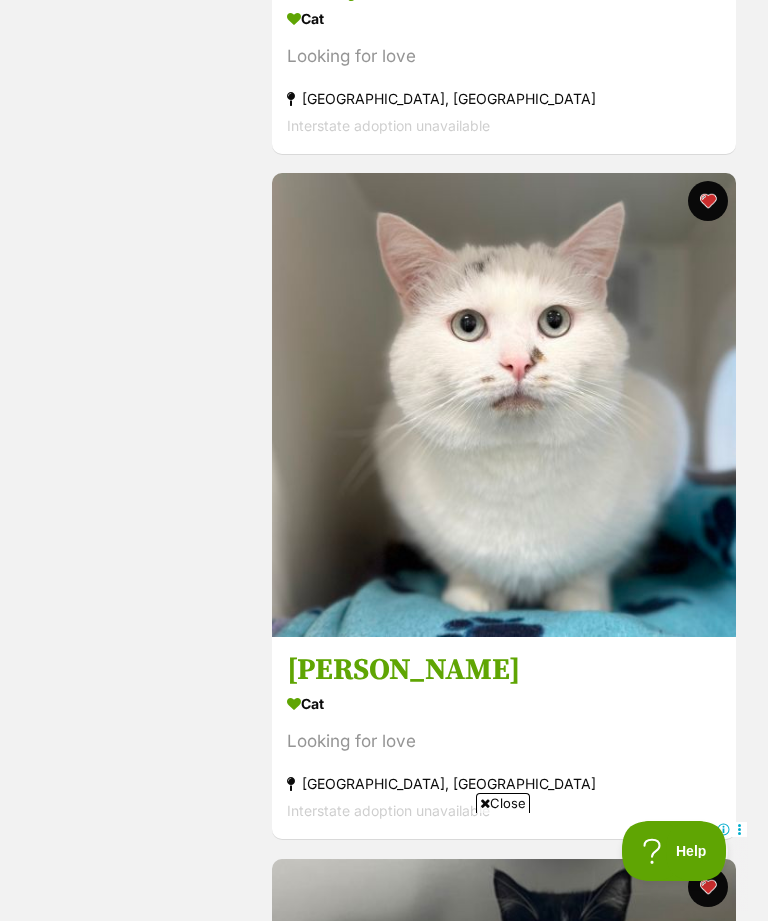 click on "Rhett" at bounding box center (504, 671) 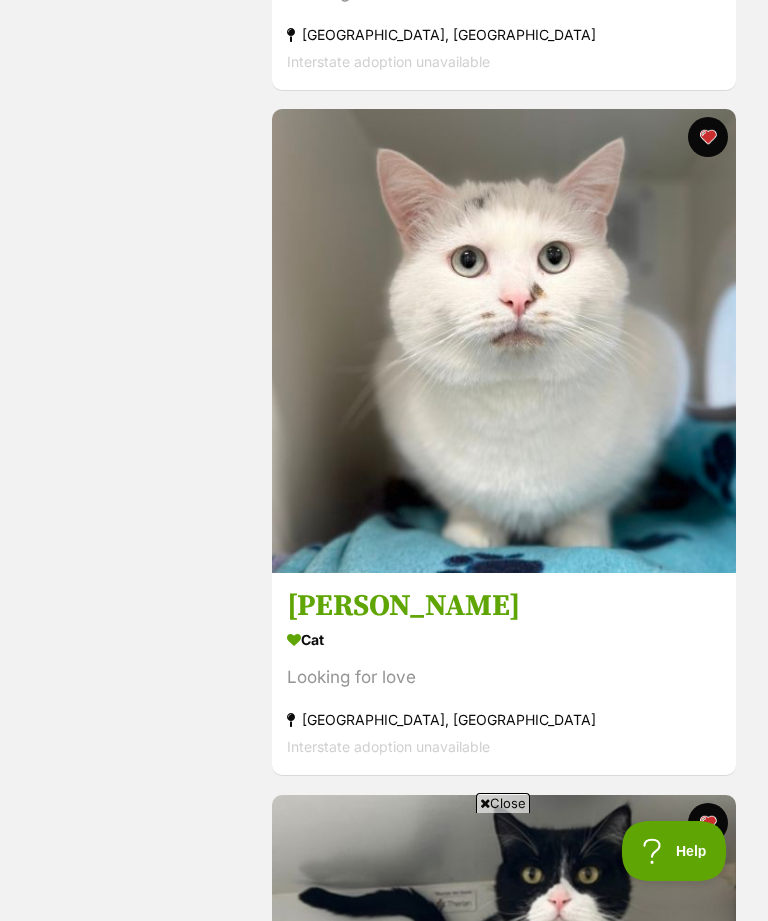 scroll, scrollTop: 0, scrollLeft: 0, axis: both 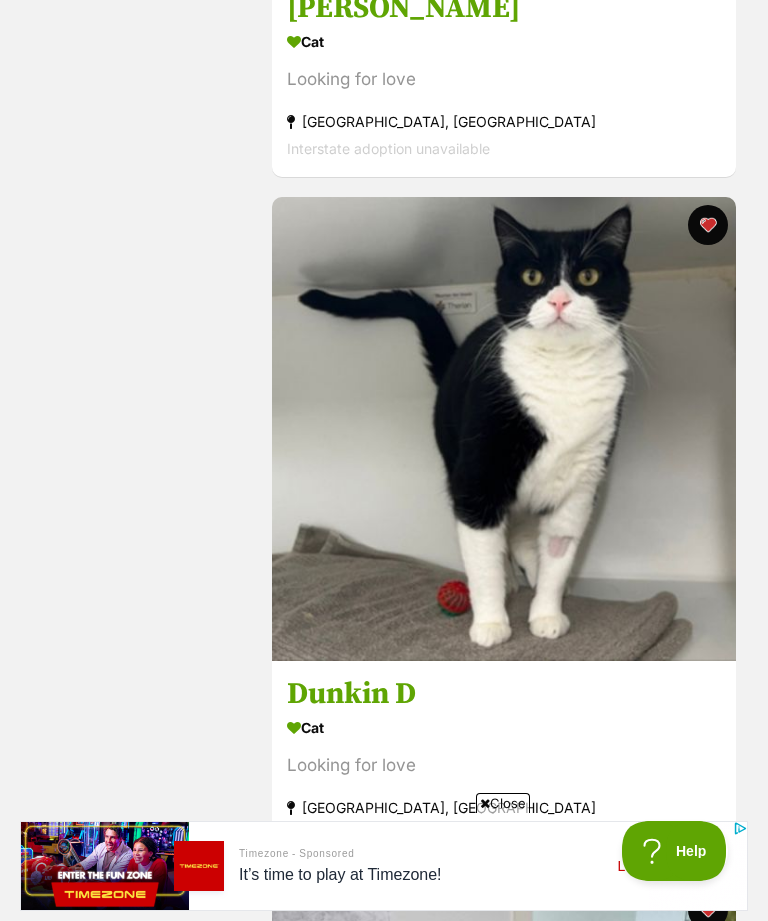 click on "Dunkin D" at bounding box center (504, 694) 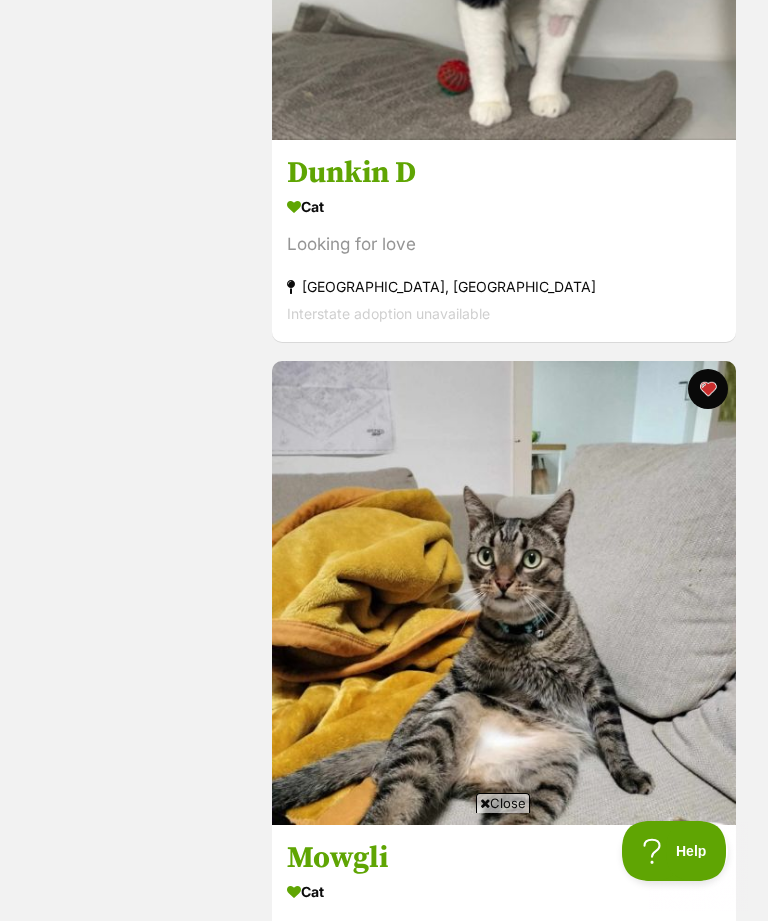 scroll, scrollTop: 7692, scrollLeft: 0, axis: vertical 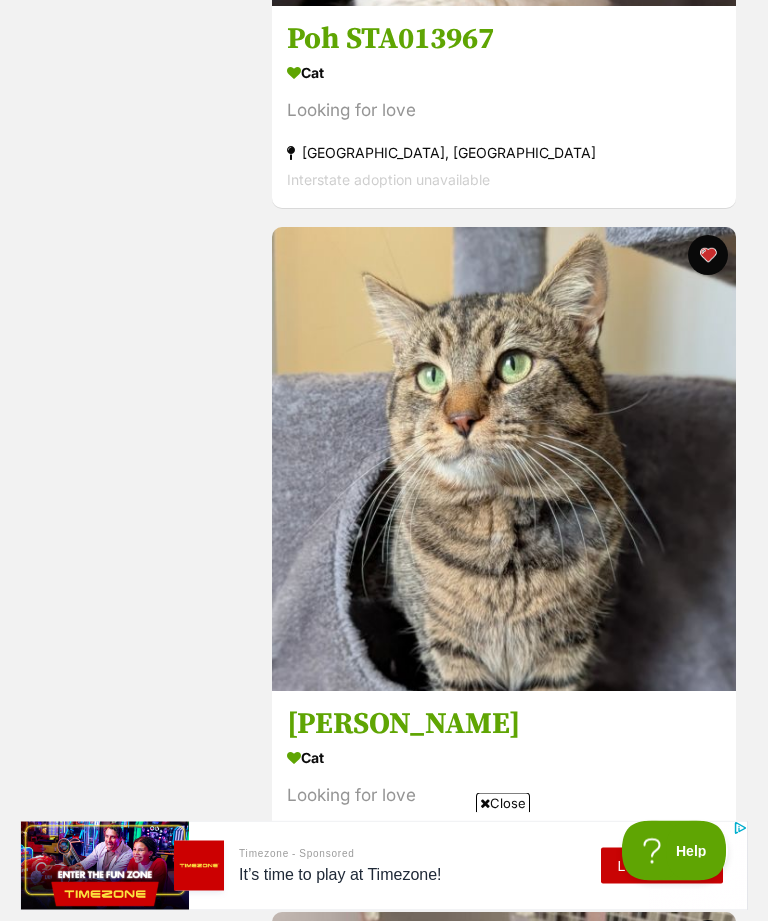 click on "[PERSON_NAME]" at bounding box center (504, 725) 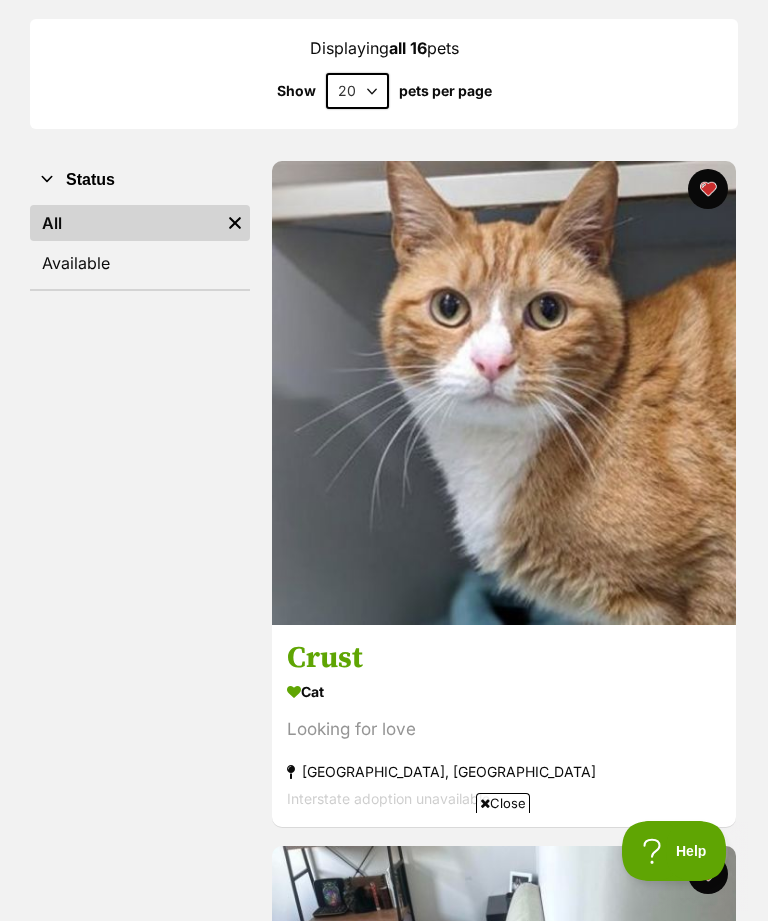 scroll, scrollTop: 0, scrollLeft: 0, axis: both 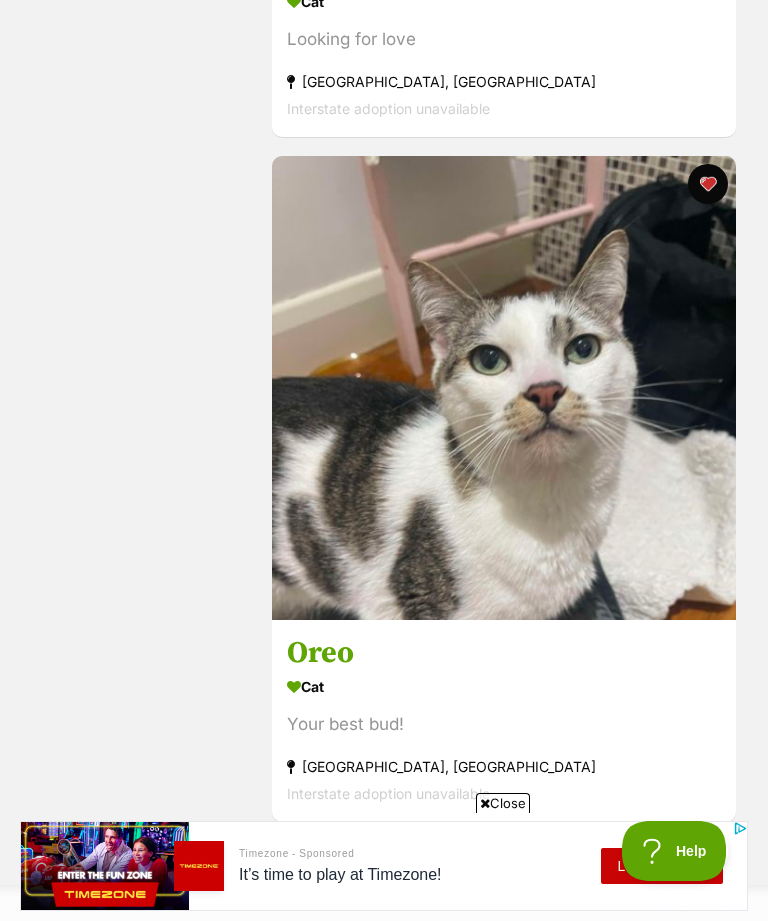 click on "Oreo" at bounding box center [504, 654] 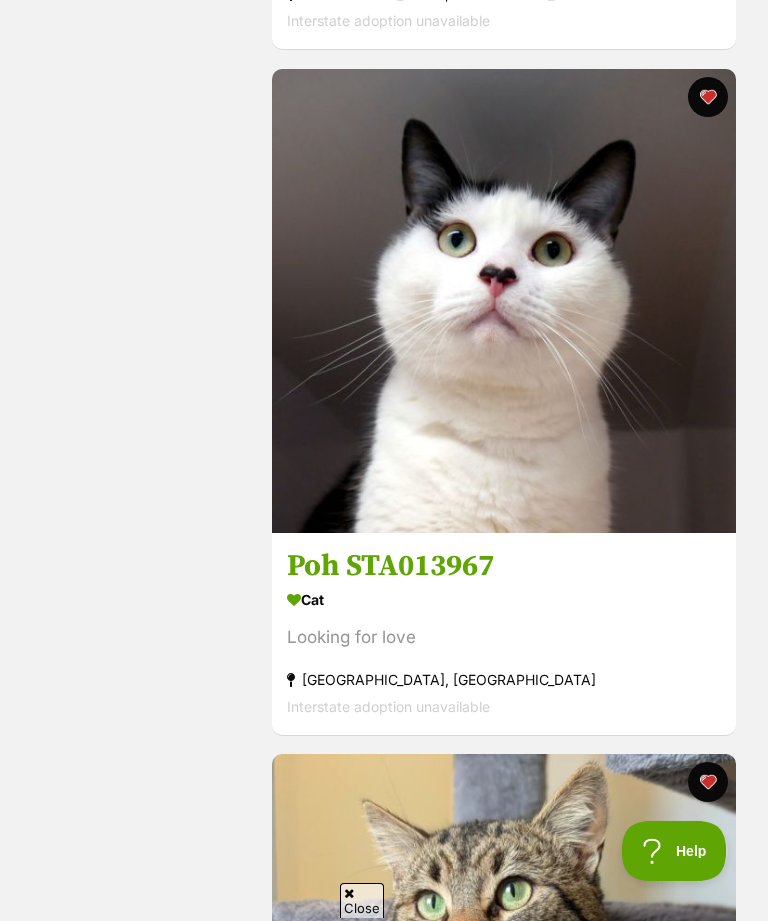 scroll, scrollTop: 9278, scrollLeft: 0, axis: vertical 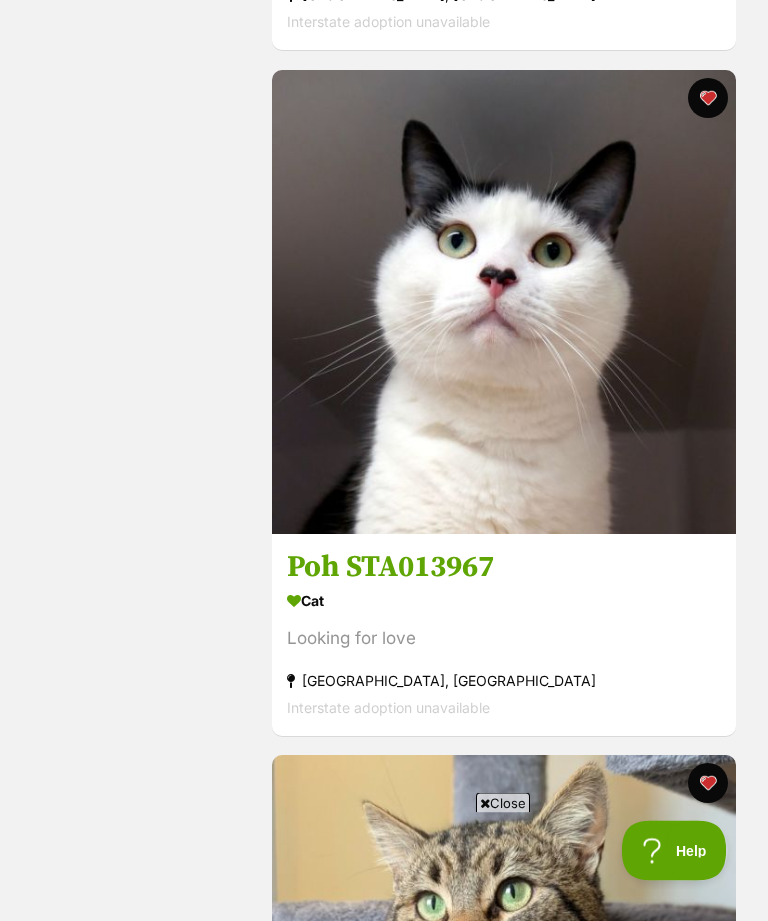 click on "Poh STA013967" at bounding box center (504, 568) 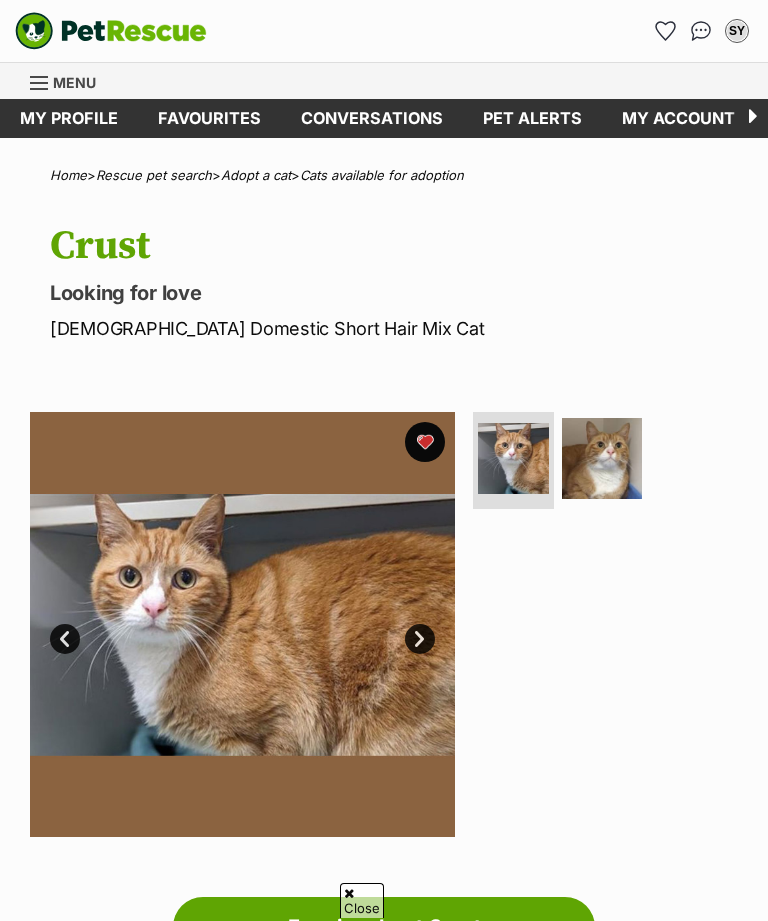 scroll, scrollTop: 273, scrollLeft: 0, axis: vertical 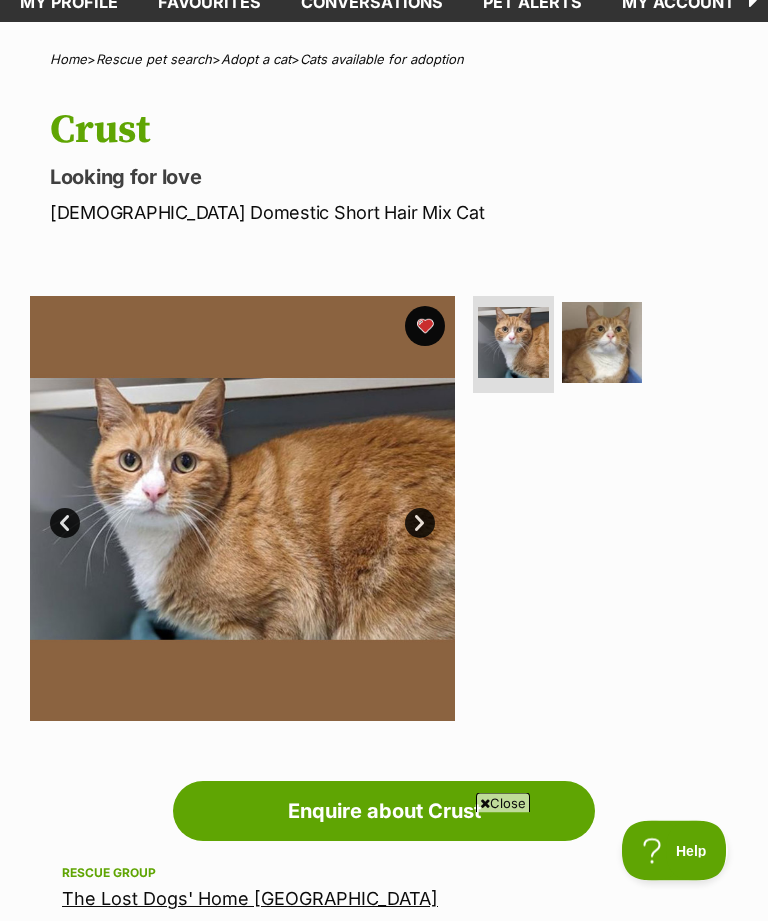click at bounding box center (602, 343) 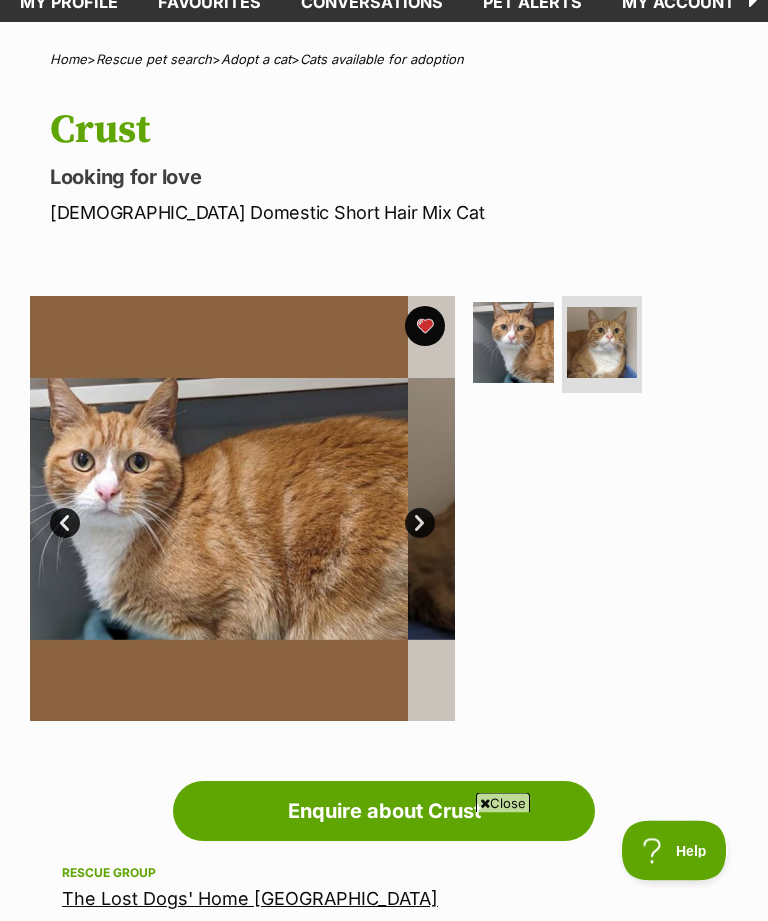 scroll, scrollTop: 114, scrollLeft: 0, axis: vertical 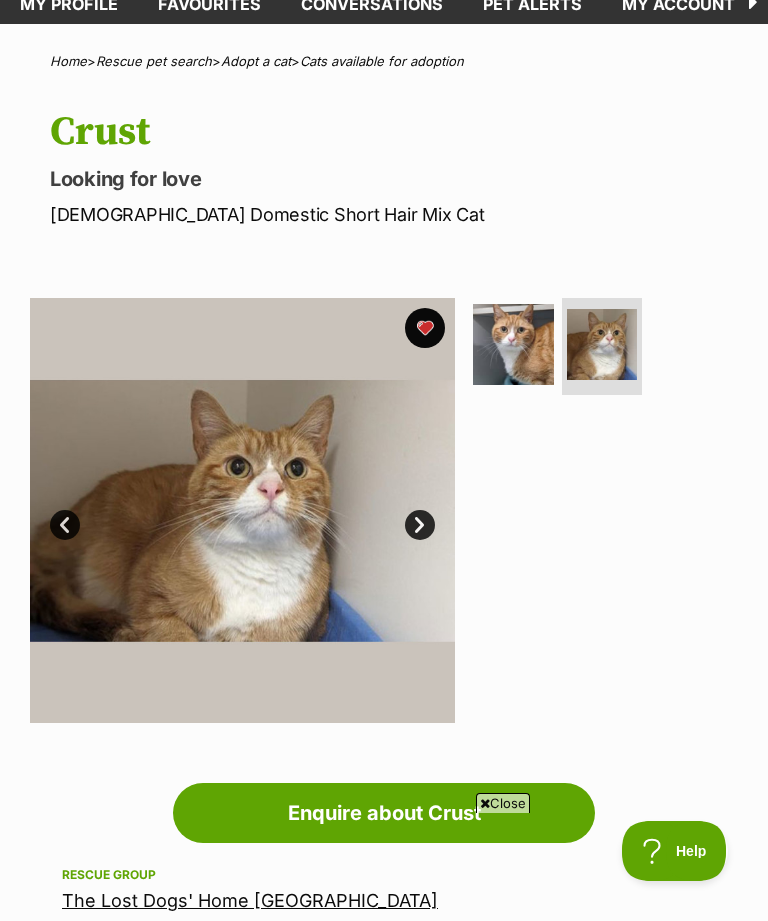 click at bounding box center [513, 344] 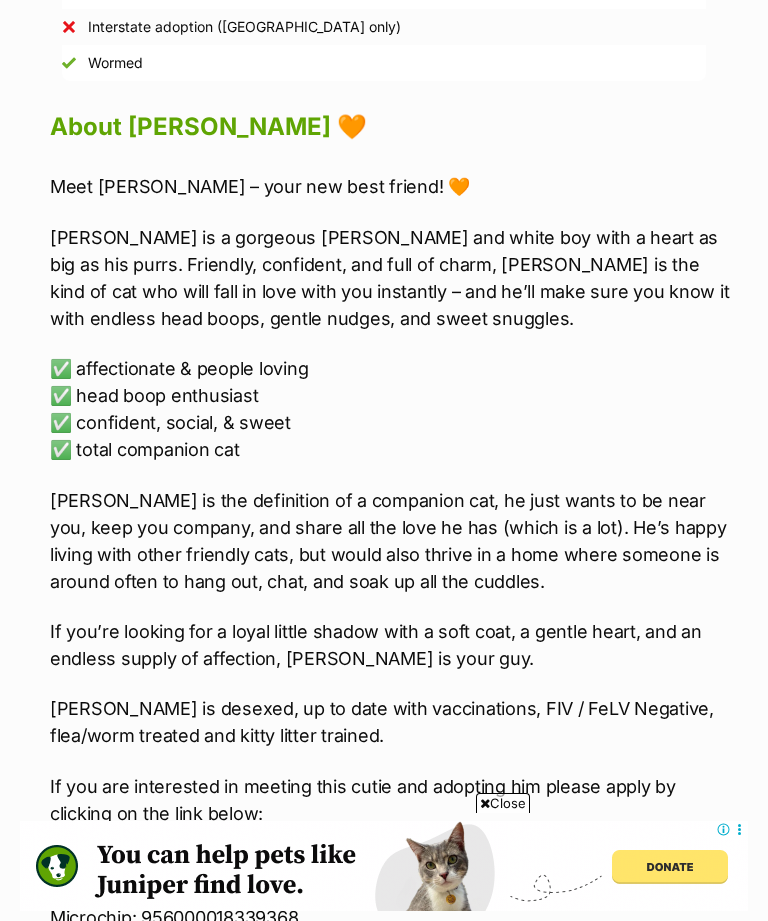 scroll, scrollTop: 0, scrollLeft: 0, axis: both 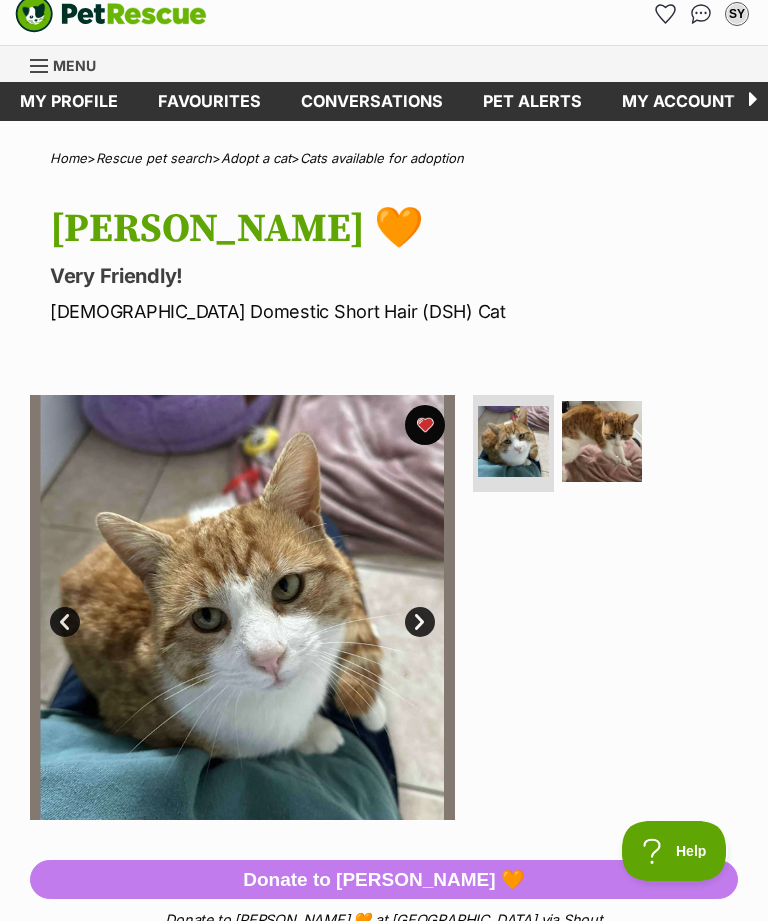 click at bounding box center [425, 425] 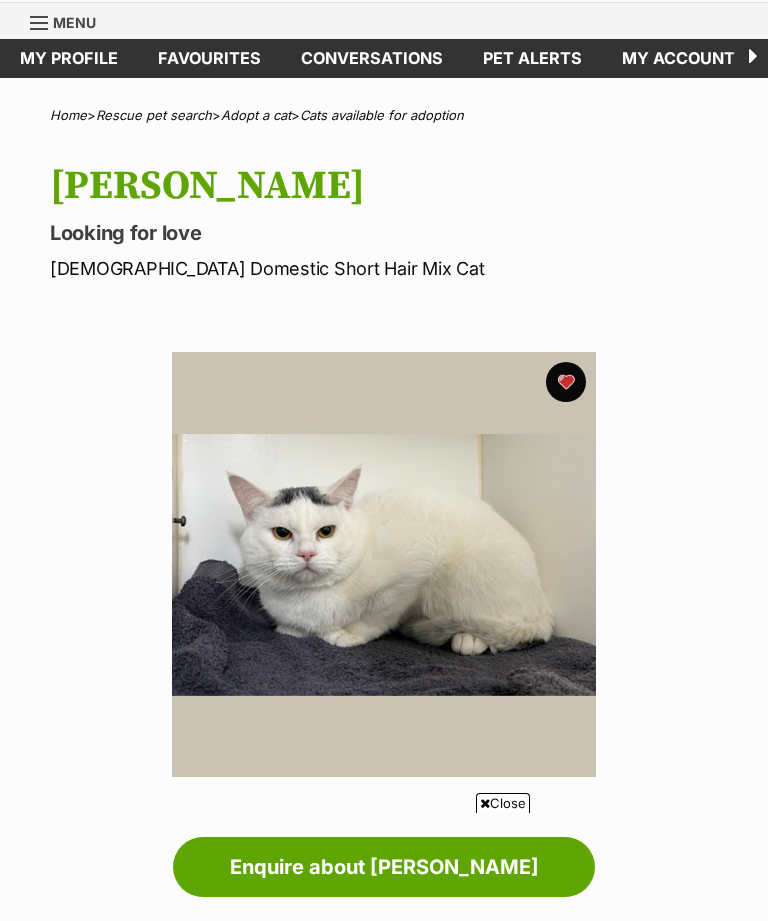scroll, scrollTop: 348, scrollLeft: 0, axis: vertical 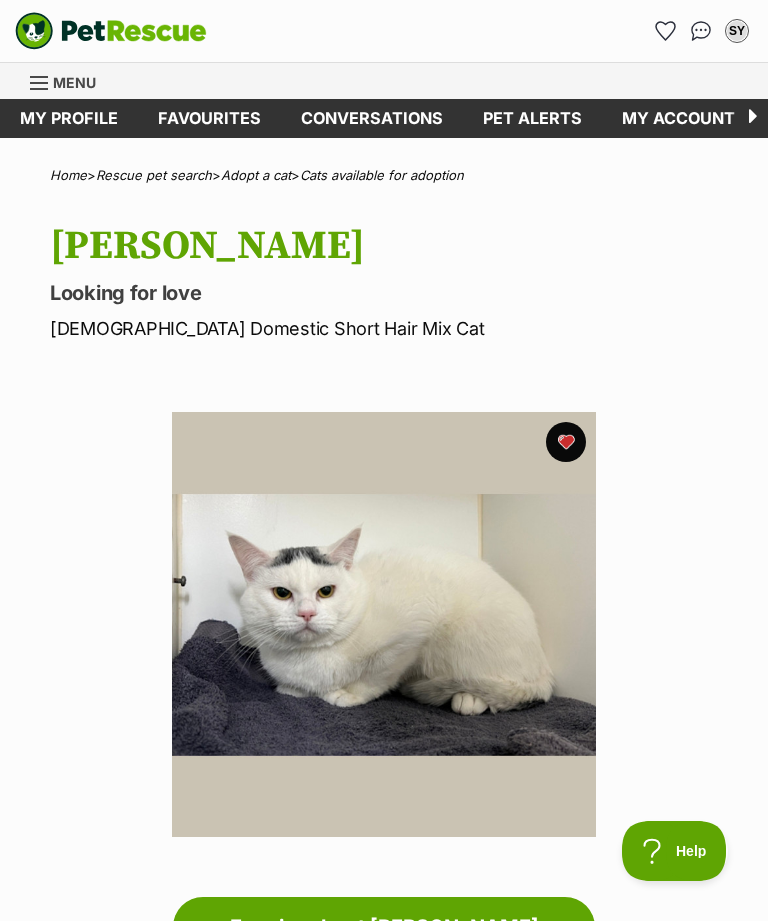 click at bounding box center (566, 442) 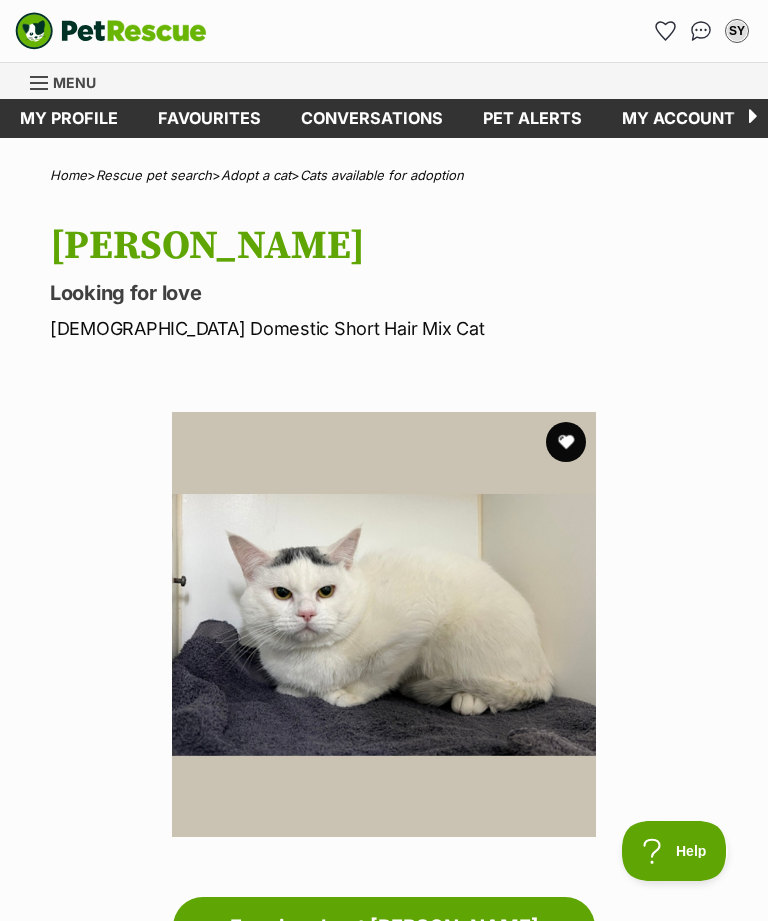 scroll, scrollTop: 0, scrollLeft: 0, axis: both 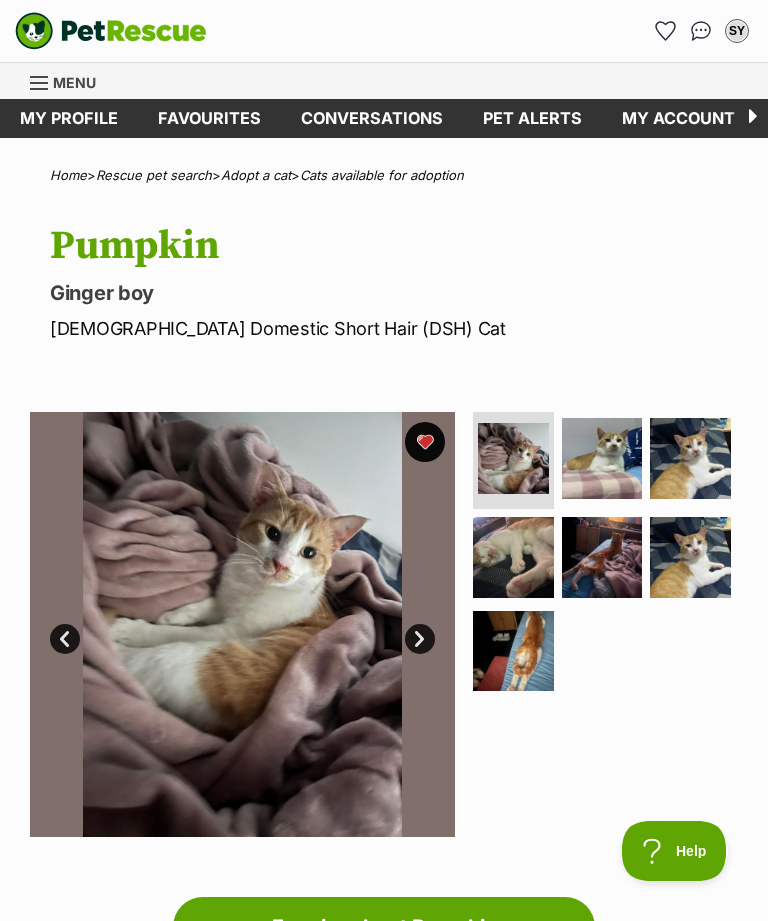 click at bounding box center (602, 458) 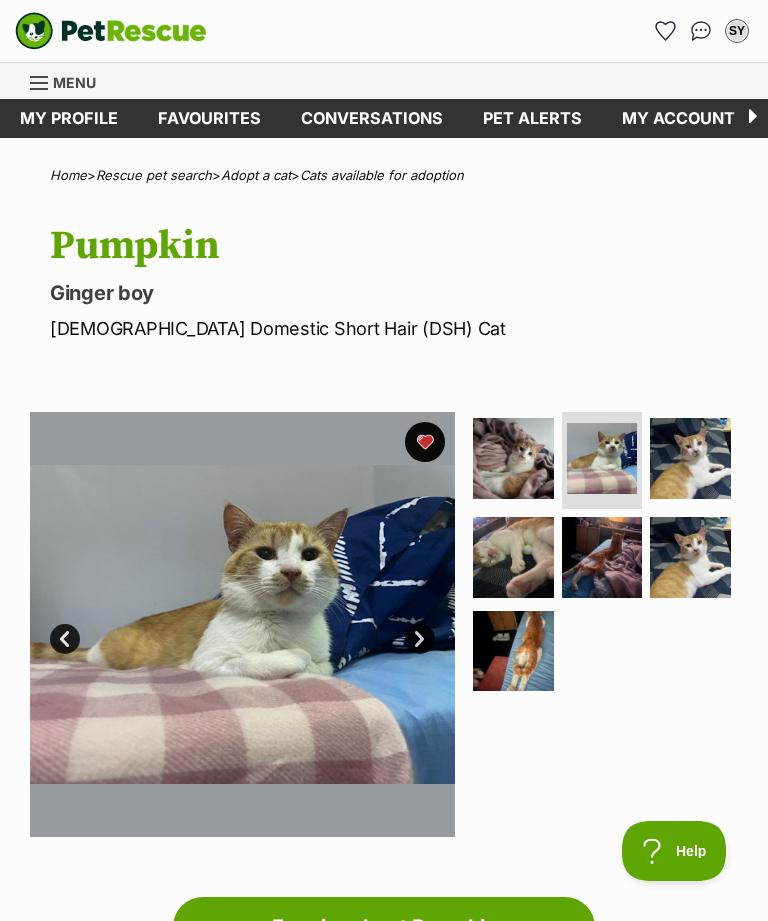 click at bounding box center [690, 458] 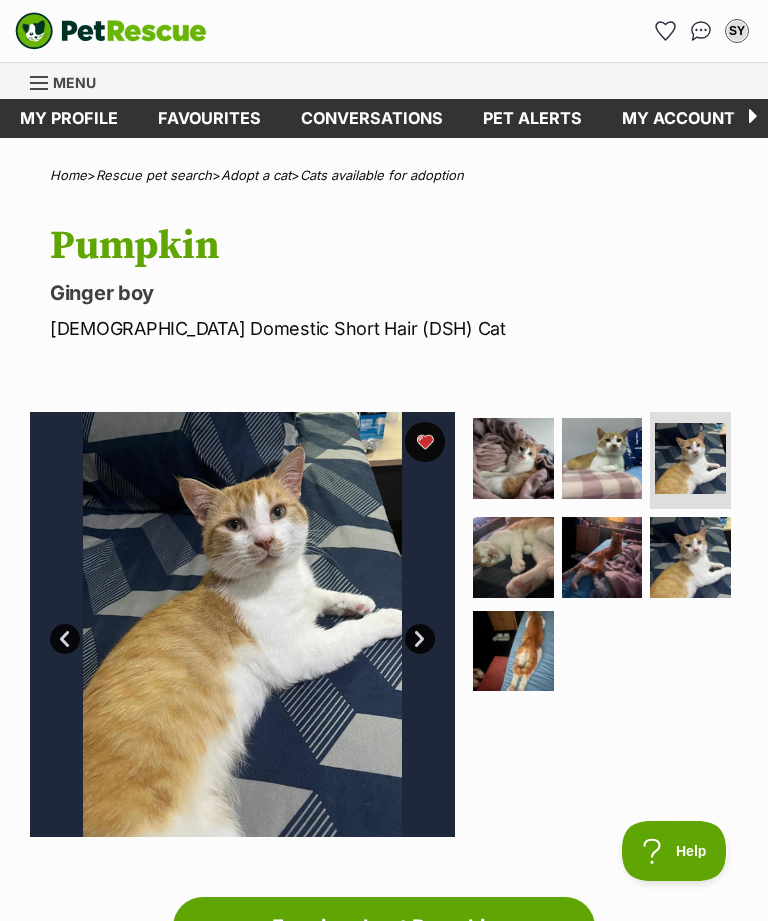 click at bounding box center [425, 442] 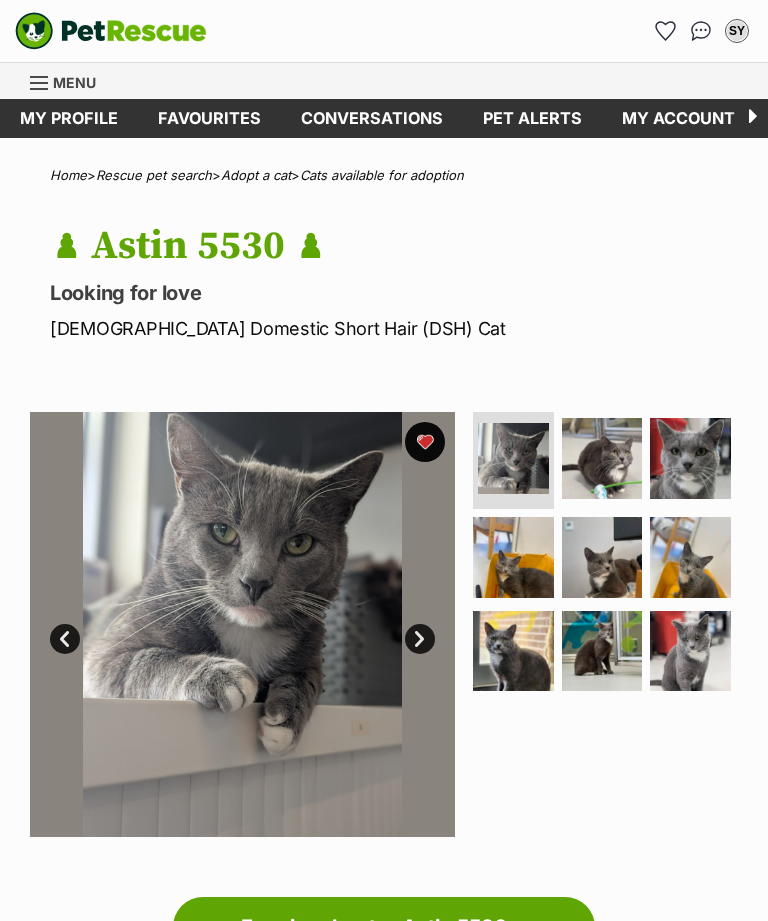 click at bounding box center [602, 458] 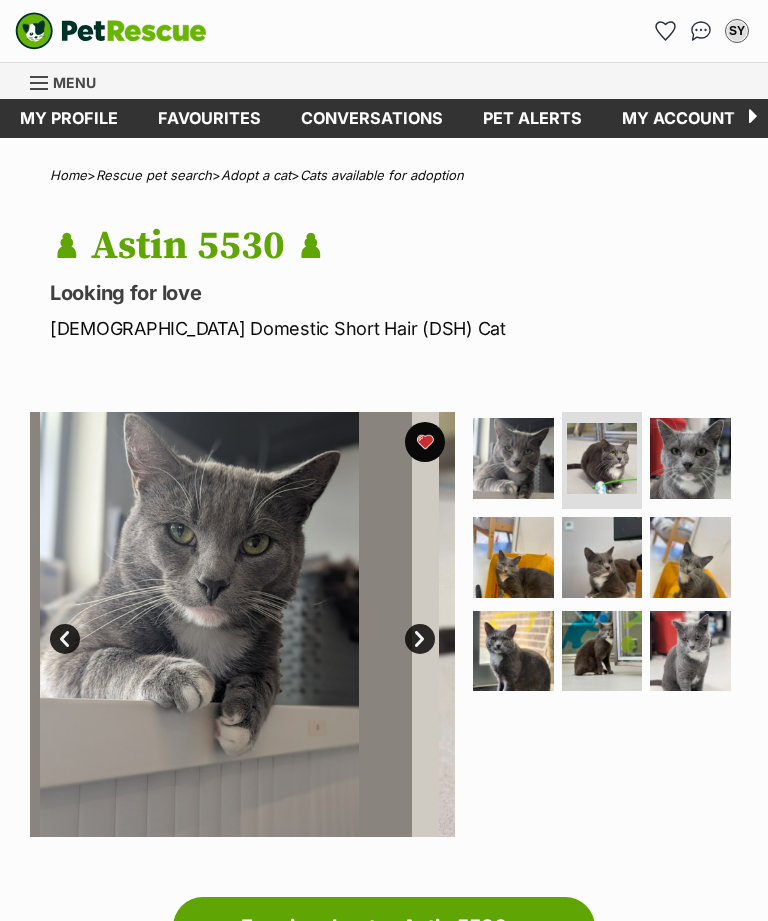 scroll, scrollTop: 0, scrollLeft: 0, axis: both 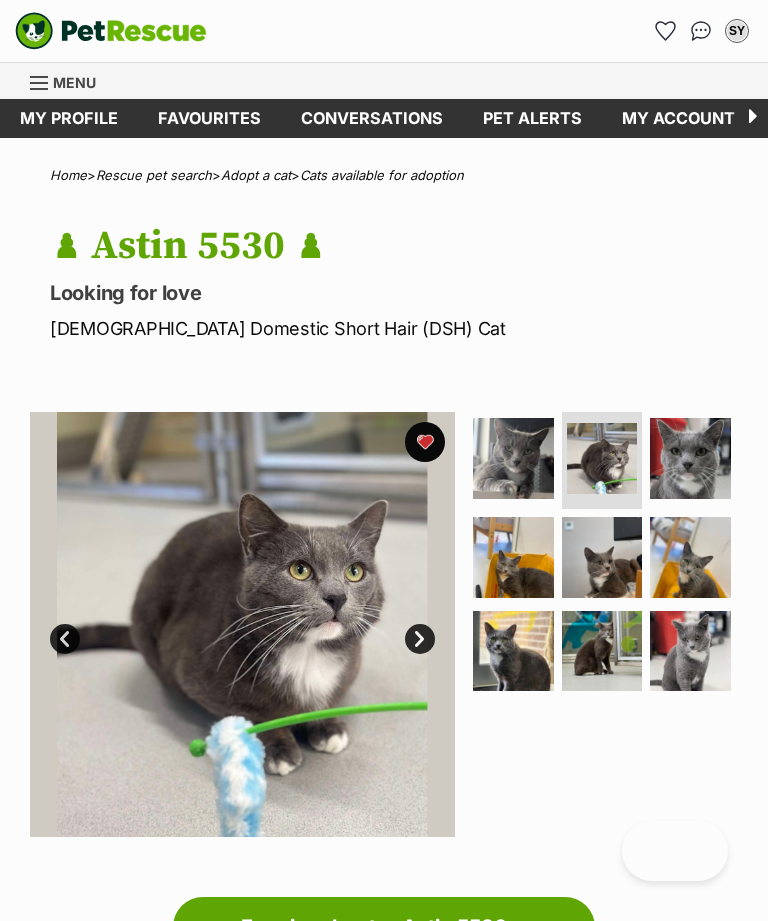 click at bounding box center [690, 458] 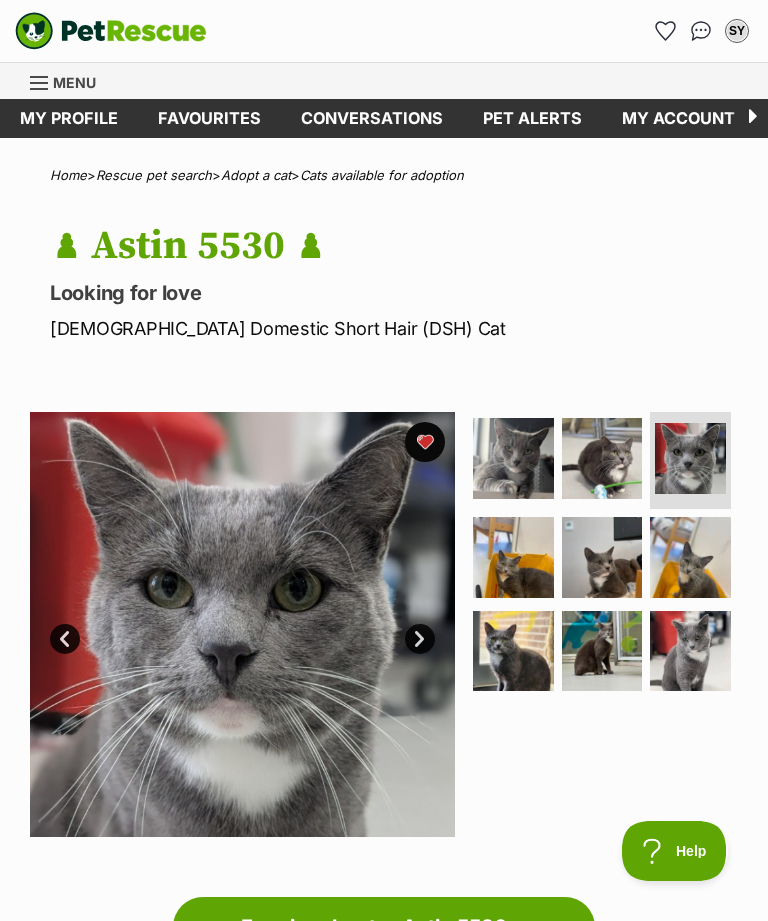 scroll, scrollTop: 0, scrollLeft: 0, axis: both 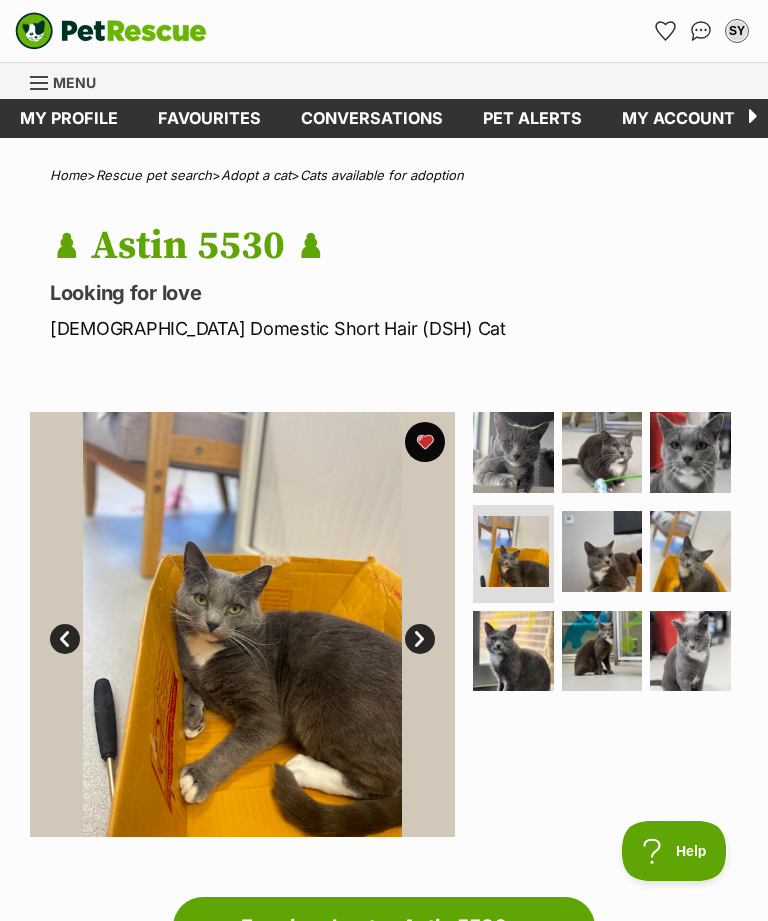 click at bounding box center (602, 551) 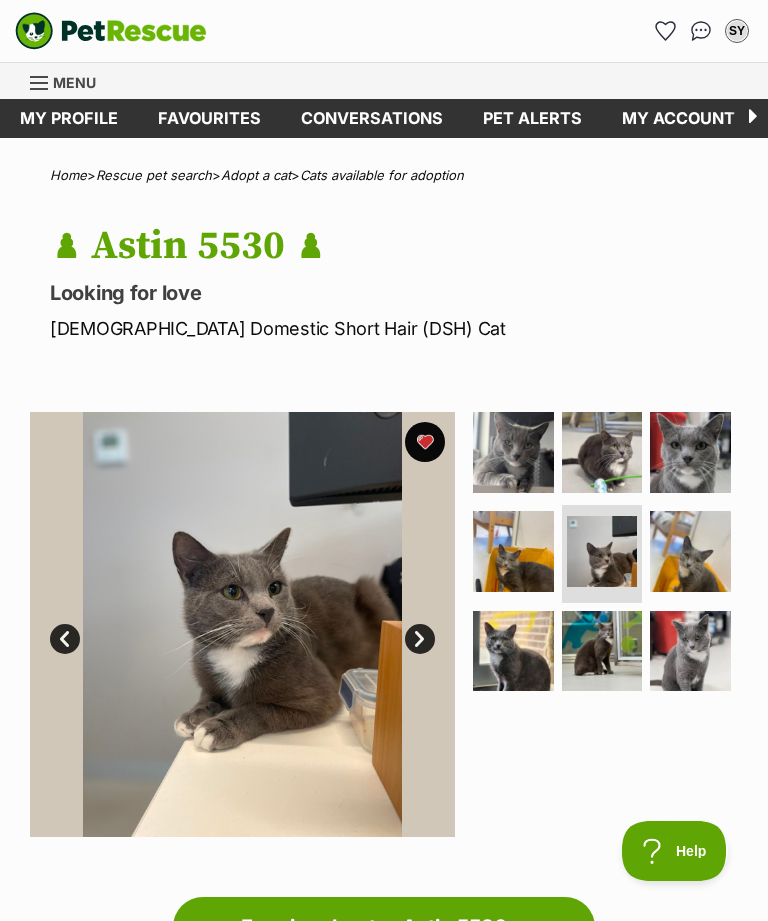 click at bounding box center [690, 551] 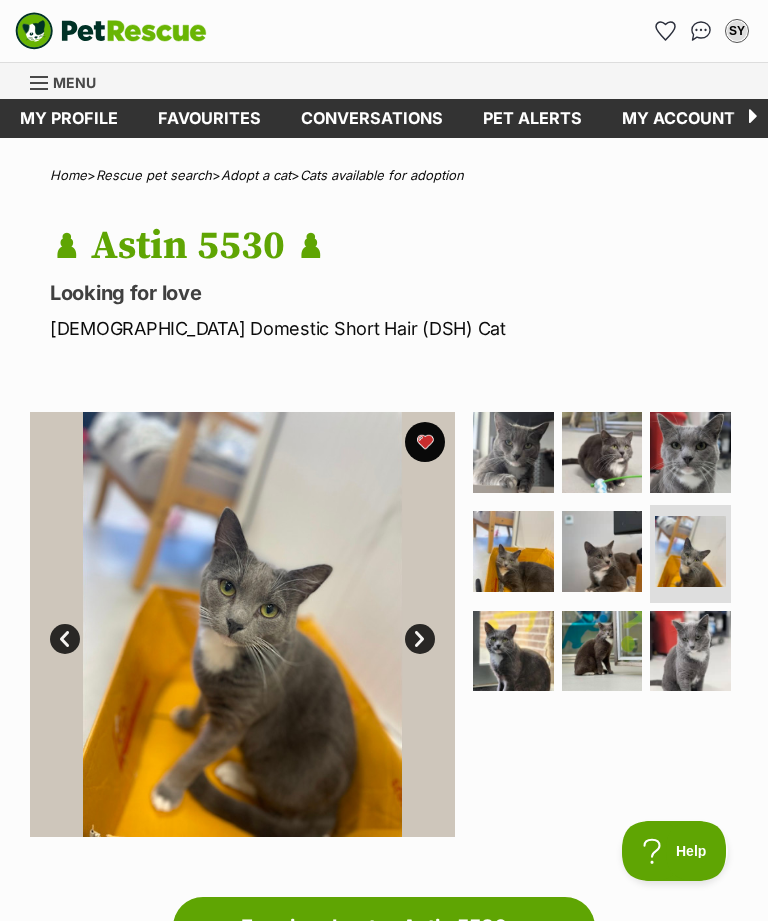 click at bounding box center (513, 651) 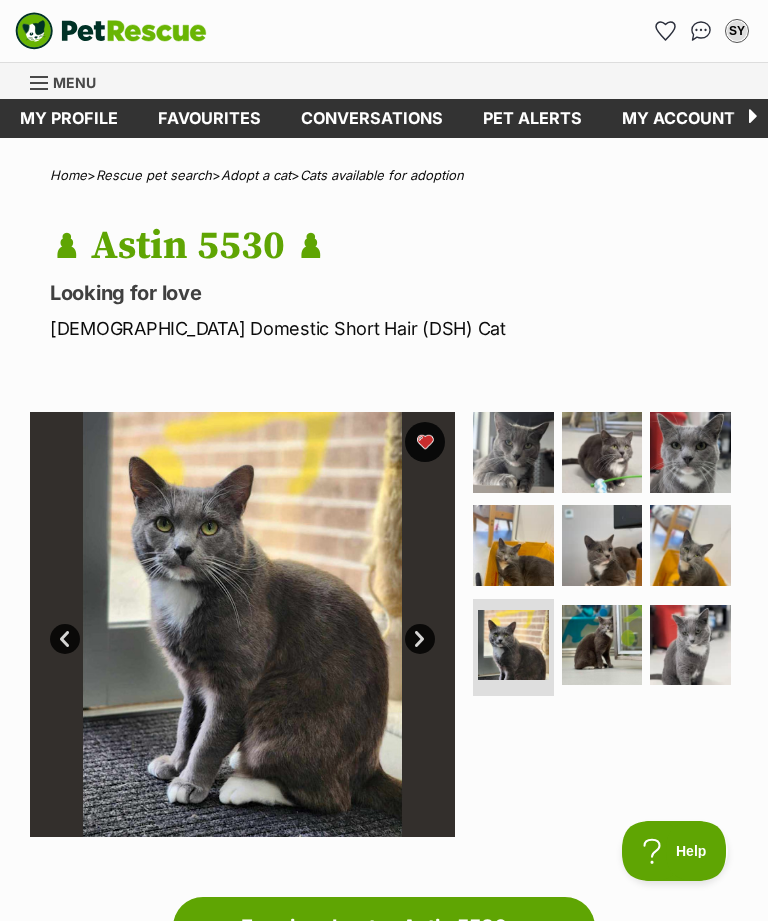 click at bounding box center [602, 645] 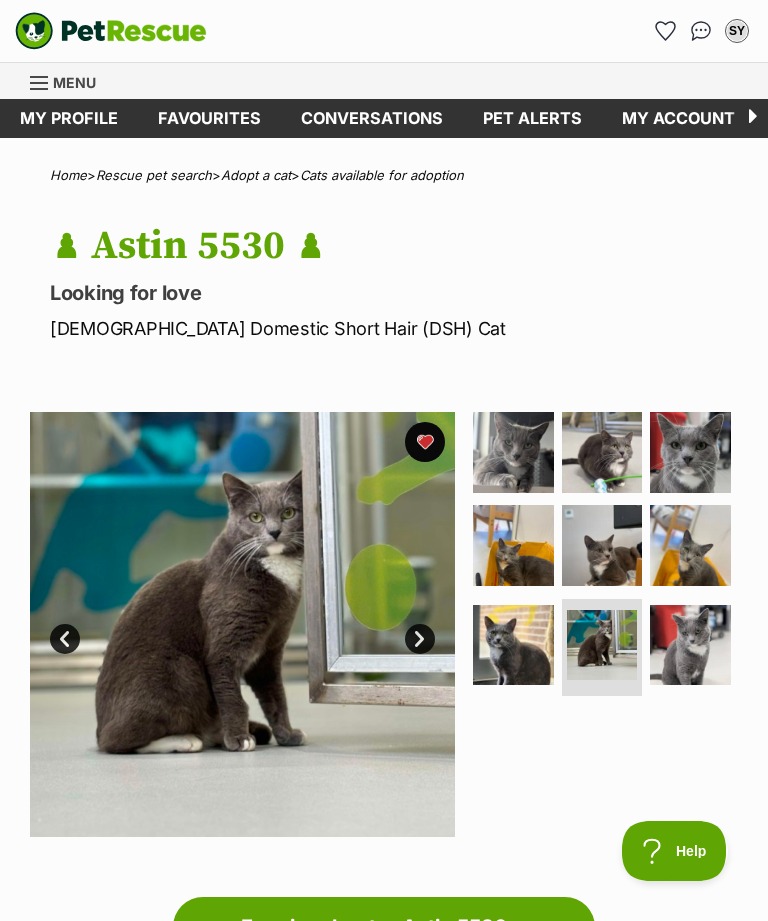 click at bounding box center (690, 645) 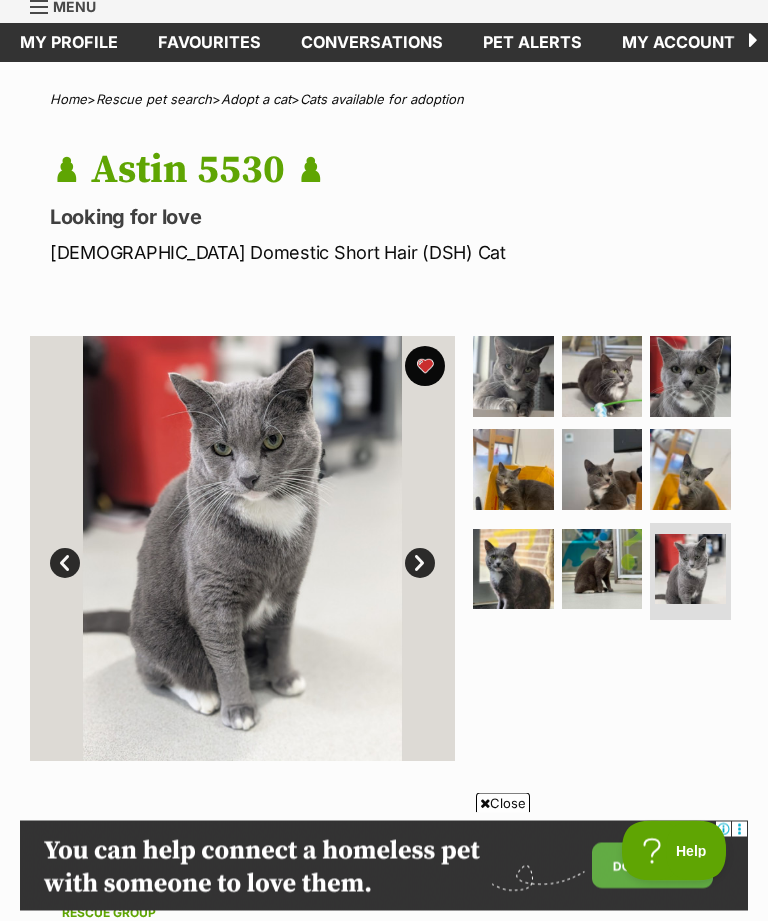 scroll, scrollTop: 76, scrollLeft: 0, axis: vertical 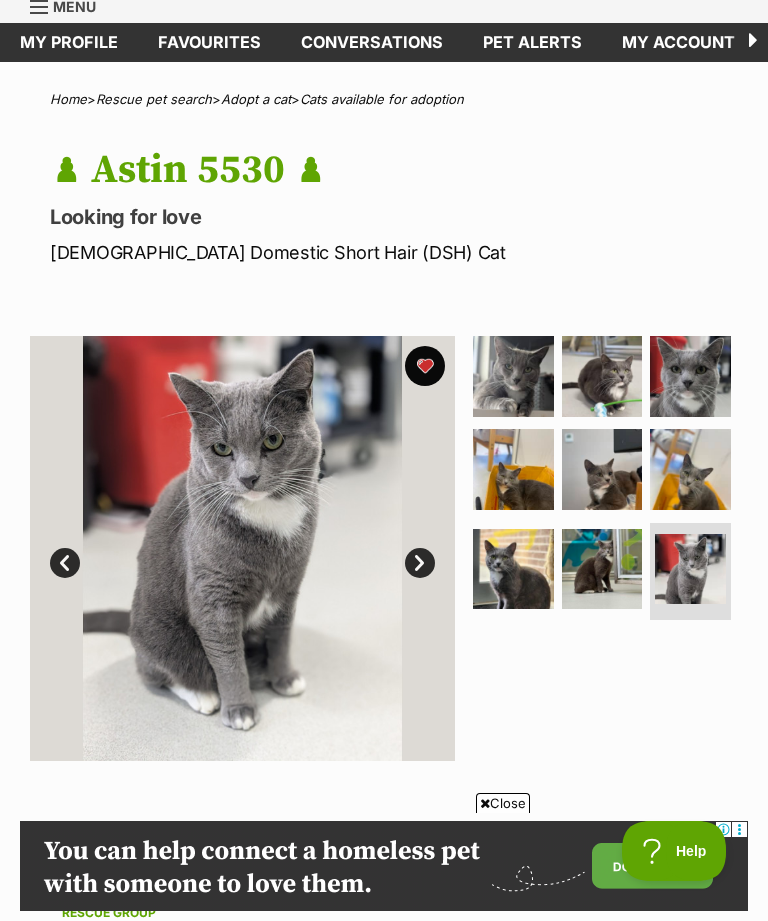 click at bounding box center (690, 376) 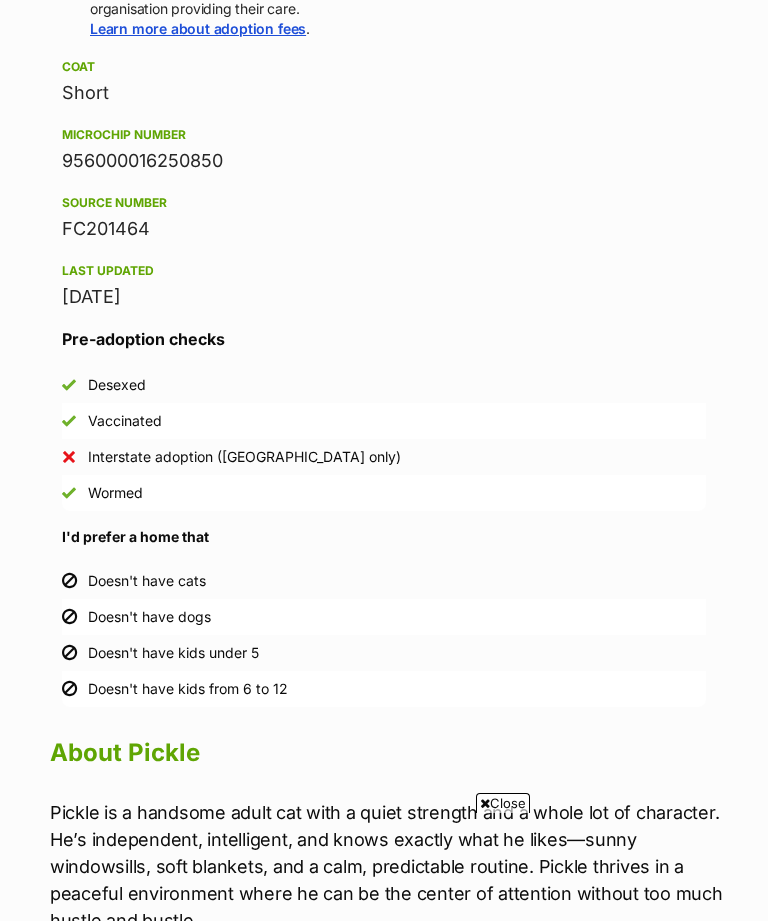 scroll, scrollTop: 1654, scrollLeft: 0, axis: vertical 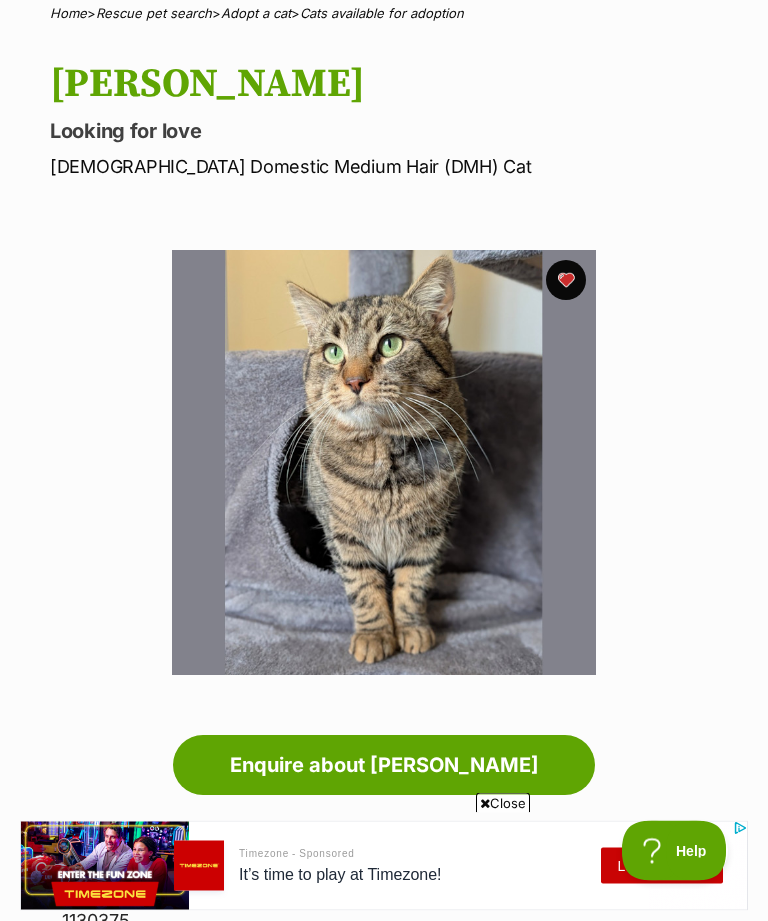 click at bounding box center (384, 463) 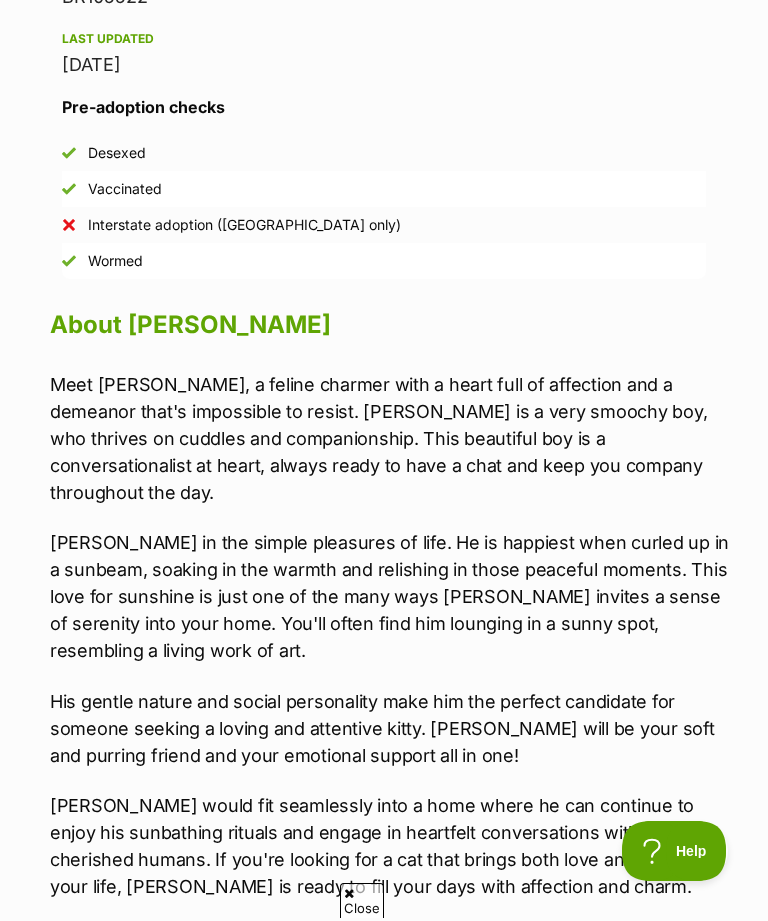 scroll, scrollTop: 1551, scrollLeft: 0, axis: vertical 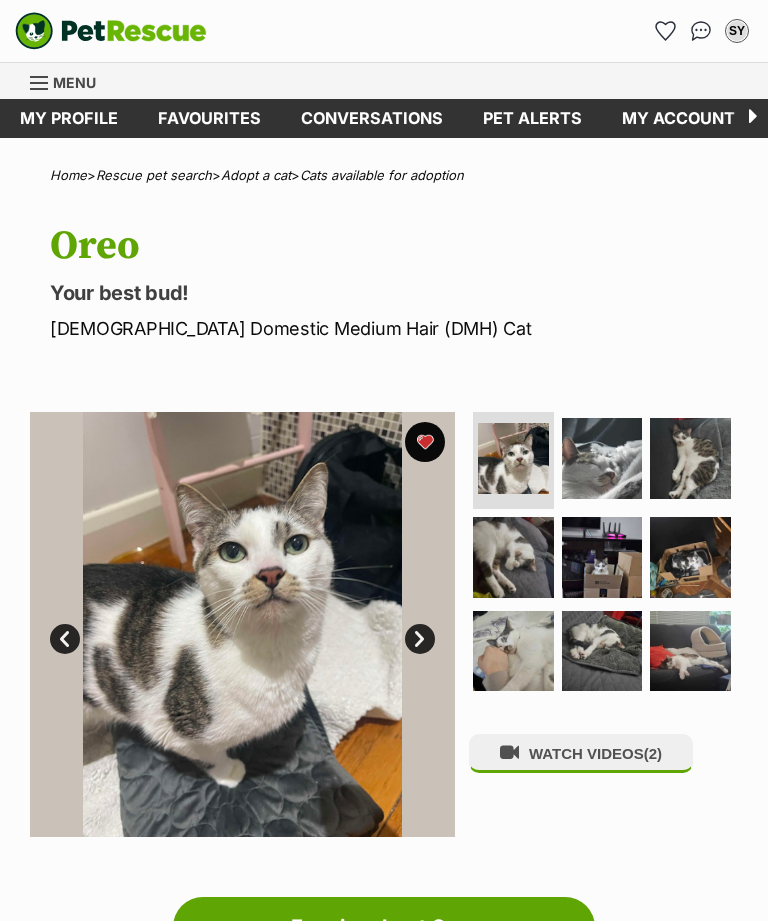 click at bounding box center (690, 458) 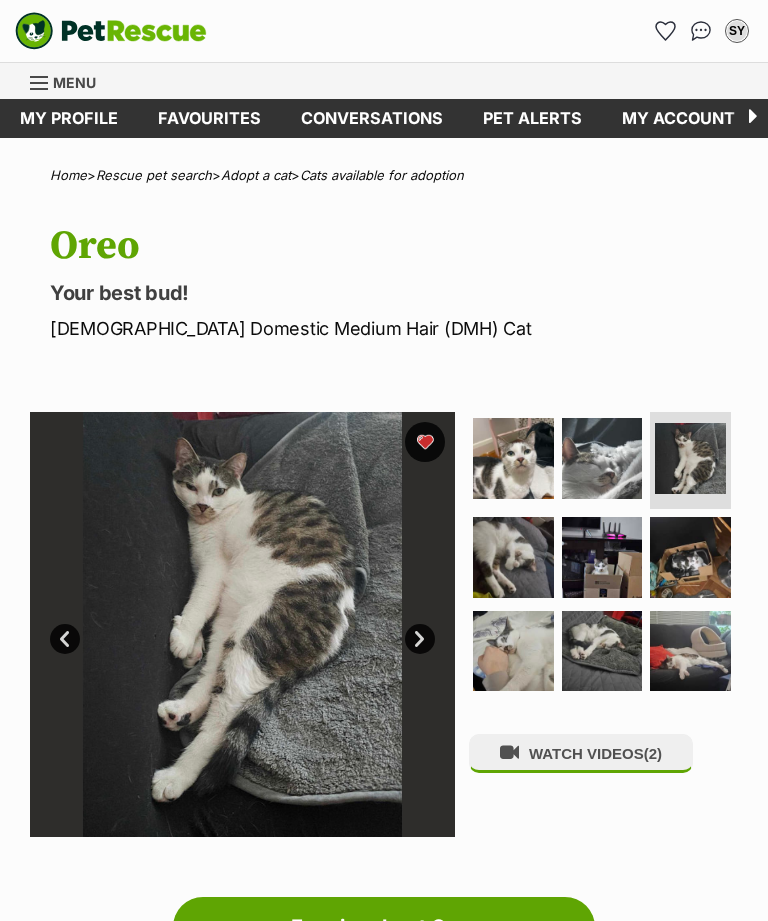 scroll, scrollTop: 0, scrollLeft: 0, axis: both 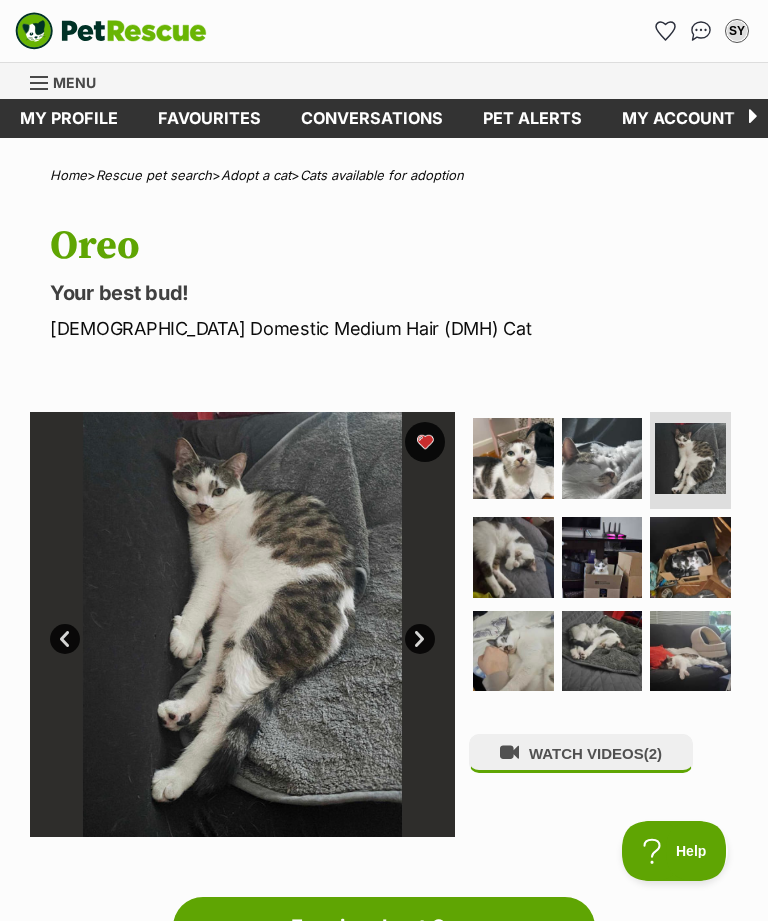 click at bounding box center [513, 557] 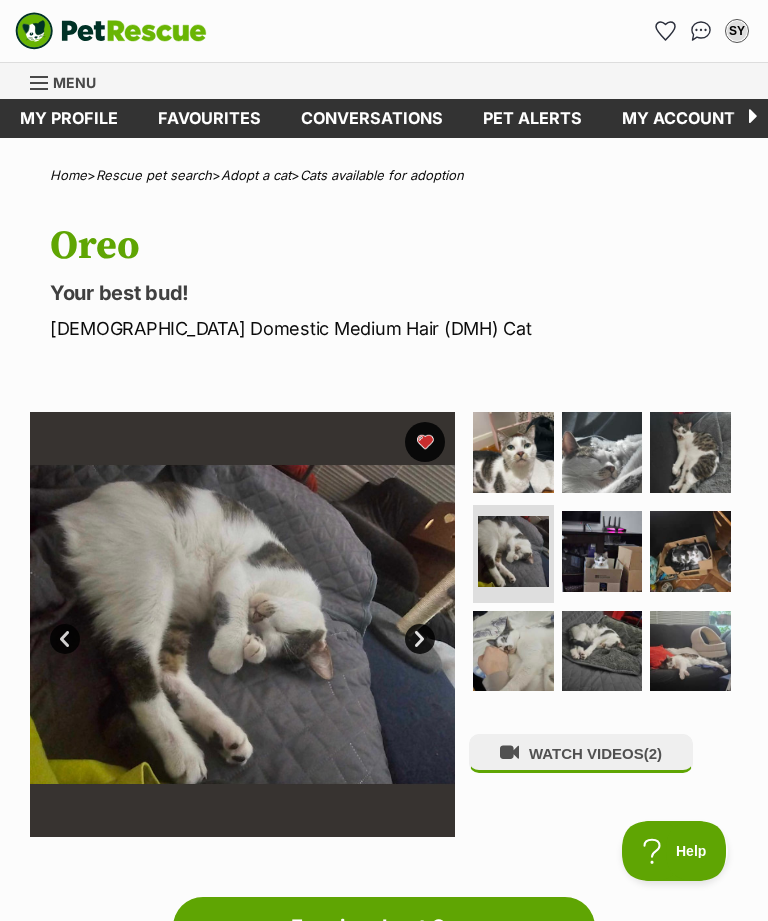 click at bounding box center (602, 551) 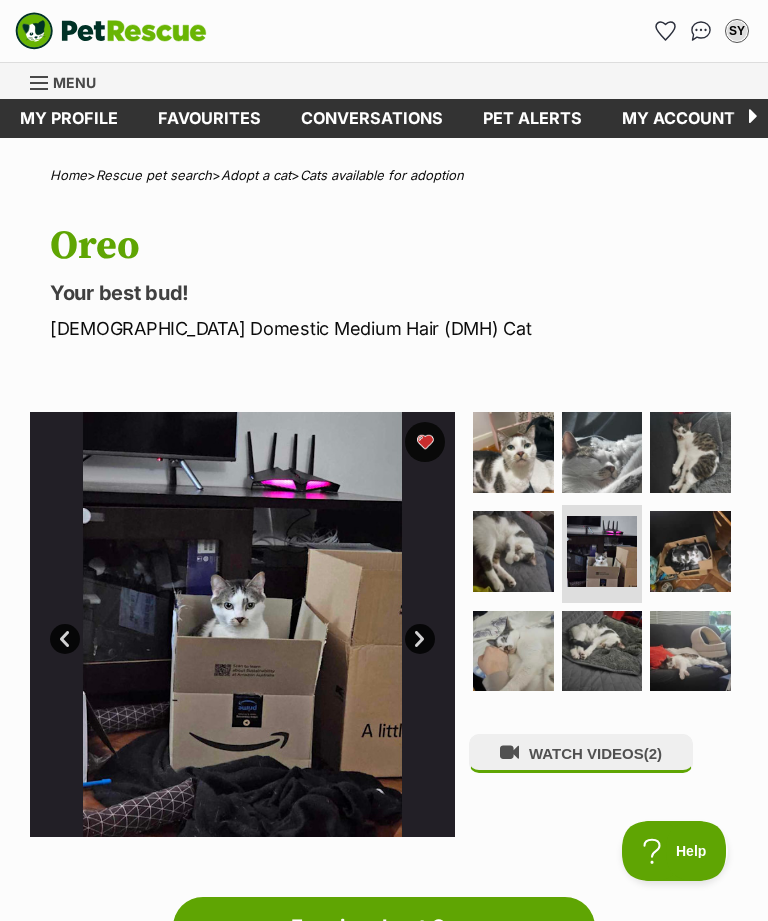 click at bounding box center (690, 551) 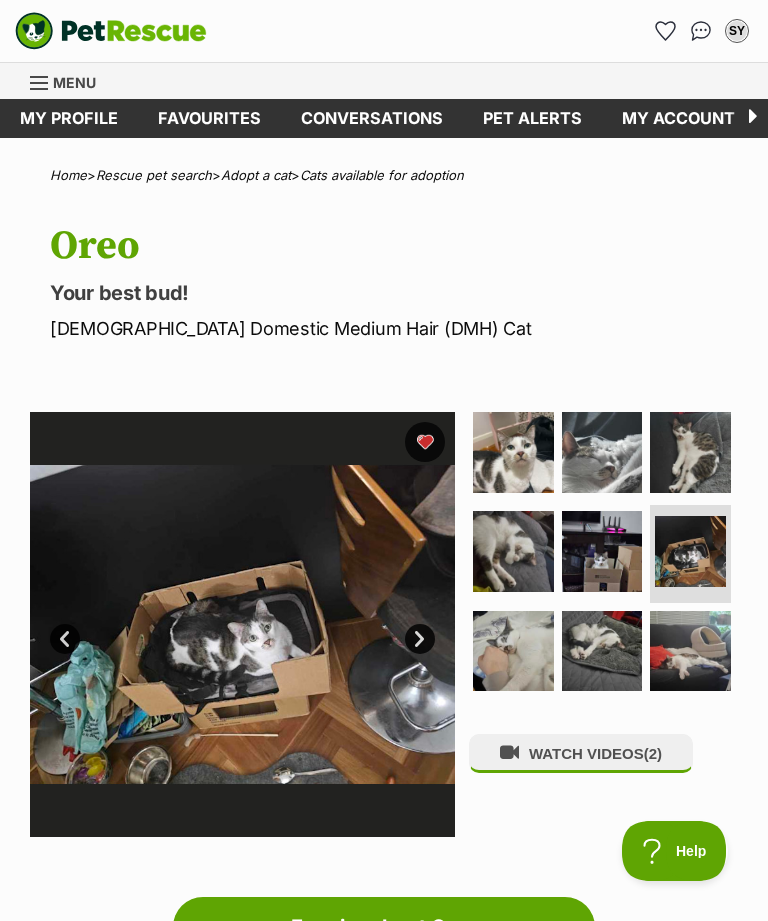 click at bounding box center (513, 651) 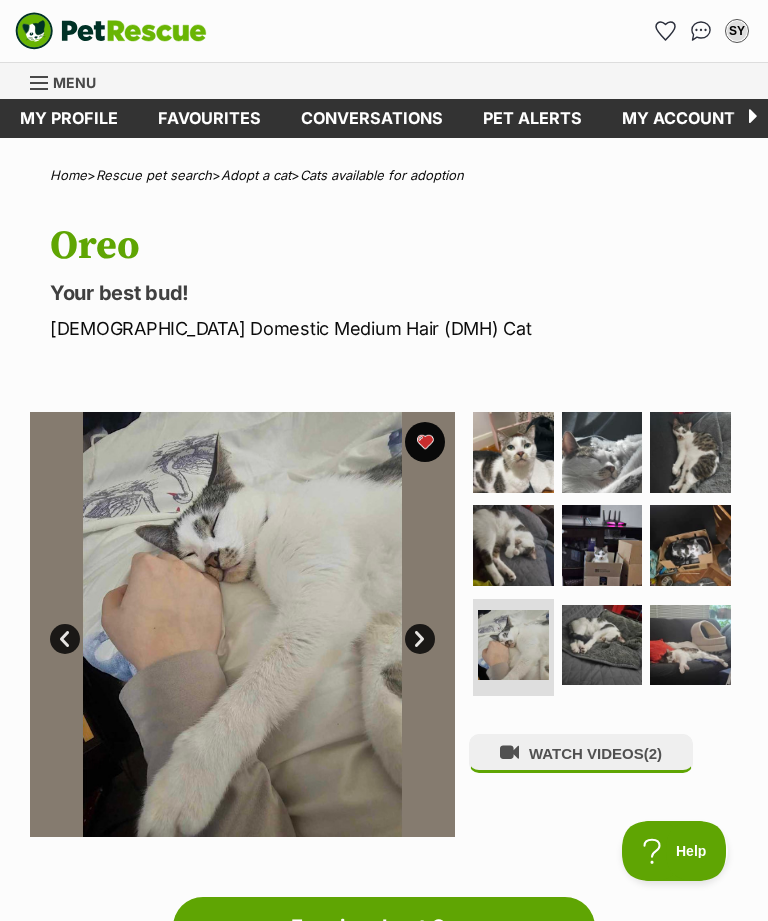 scroll, scrollTop: 0, scrollLeft: 0, axis: both 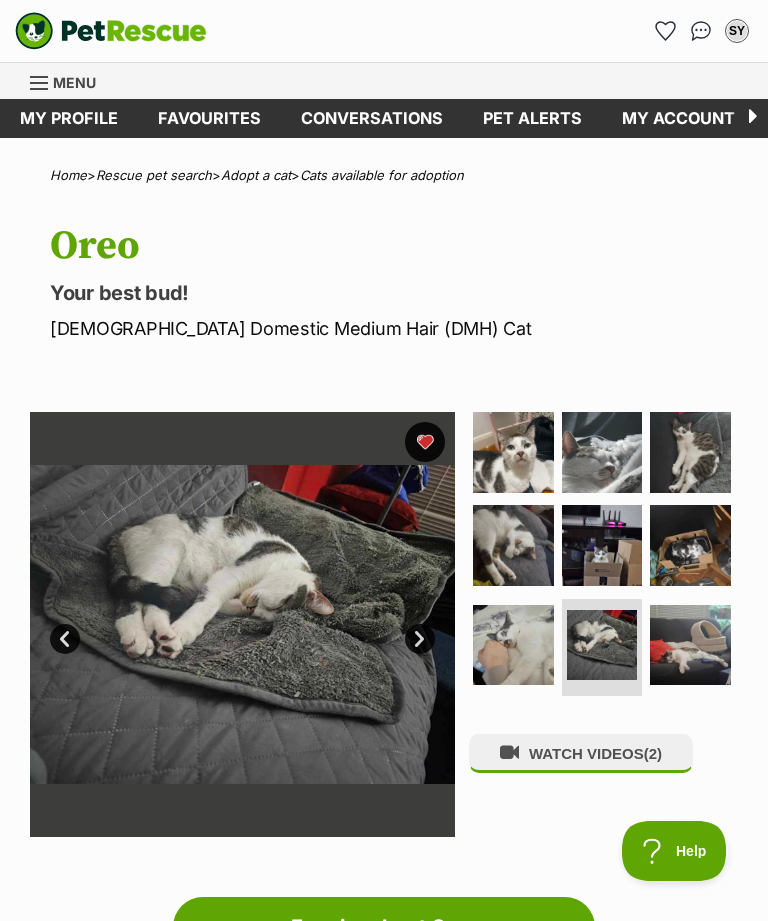 click at bounding box center (690, 645) 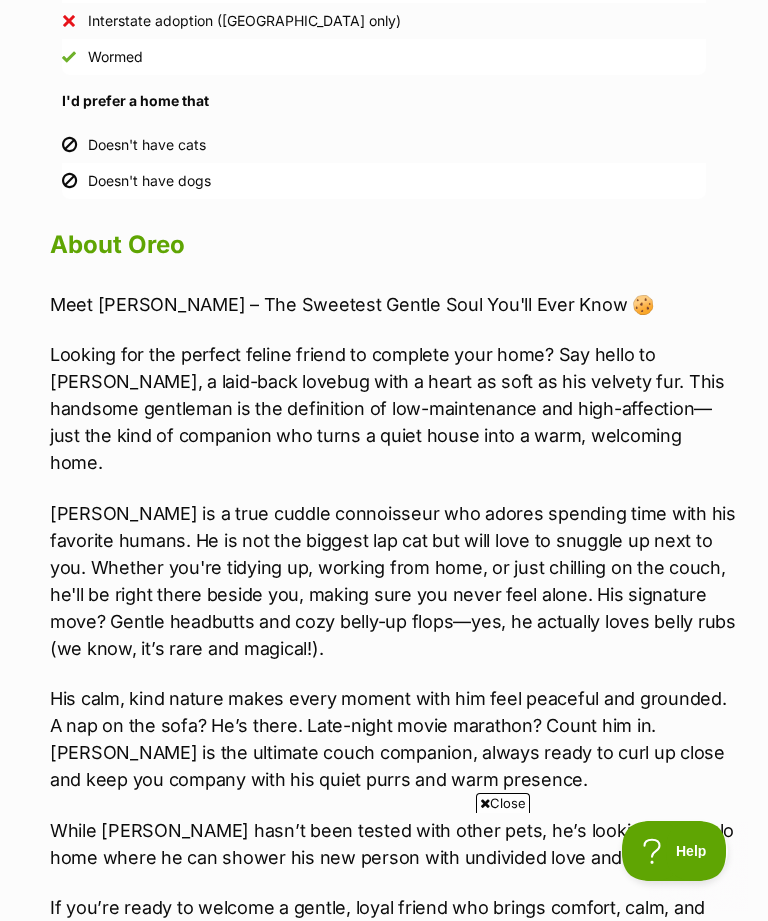 scroll, scrollTop: 0, scrollLeft: 0, axis: both 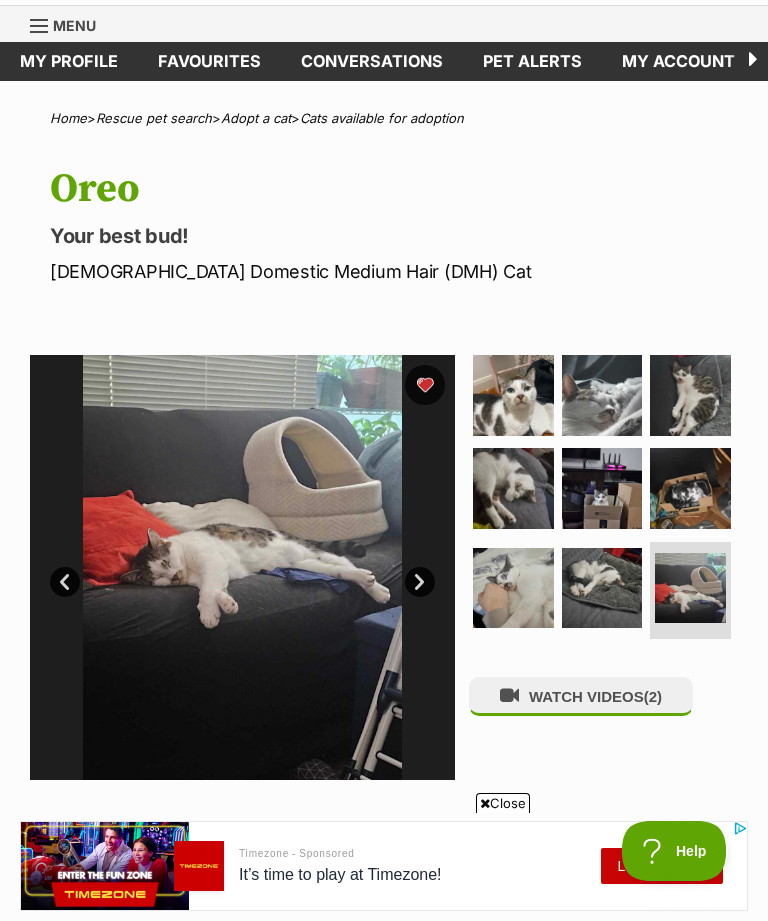 click at bounding box center [602, 488] 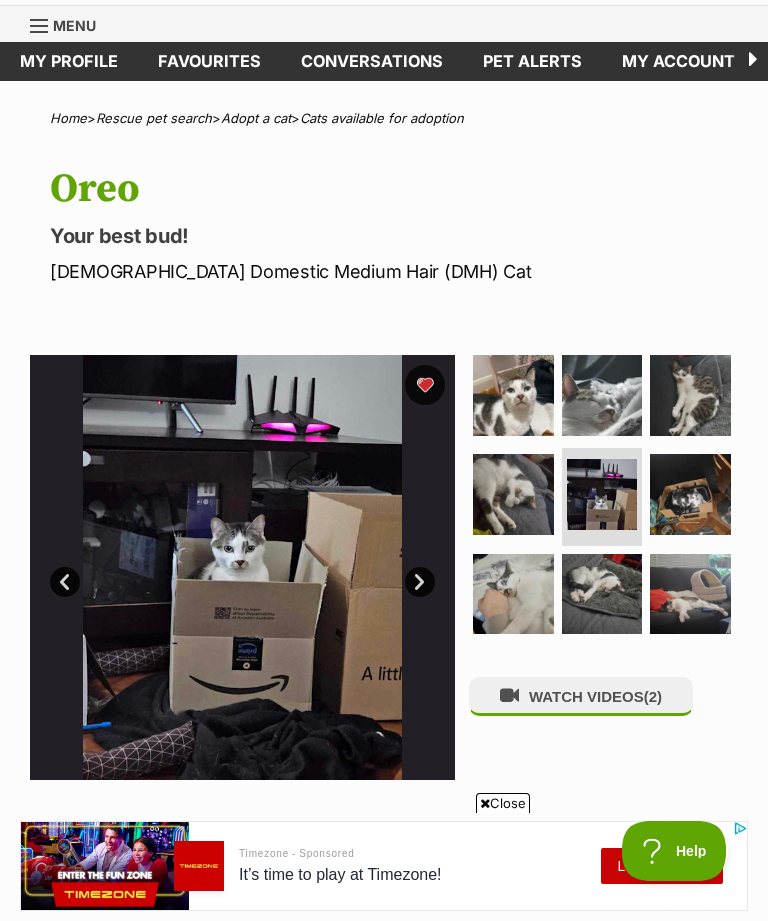 click at bounding box center [513, 395] 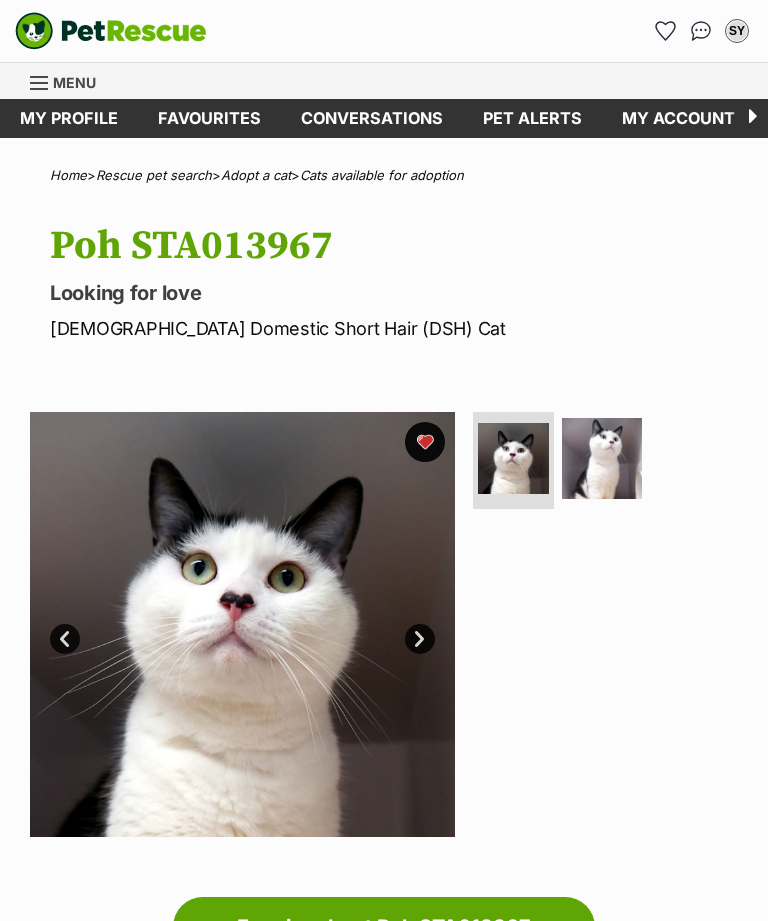 scroll, scrollTop: 0, scrollLeft: 0, axis: both 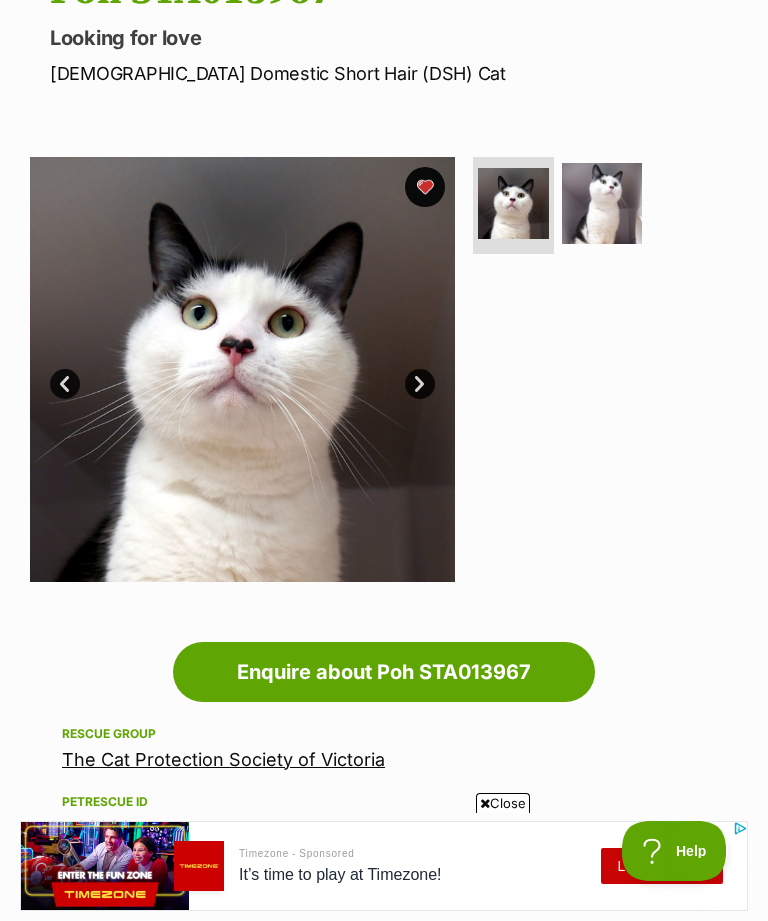 click at bounding box center (602, 203) 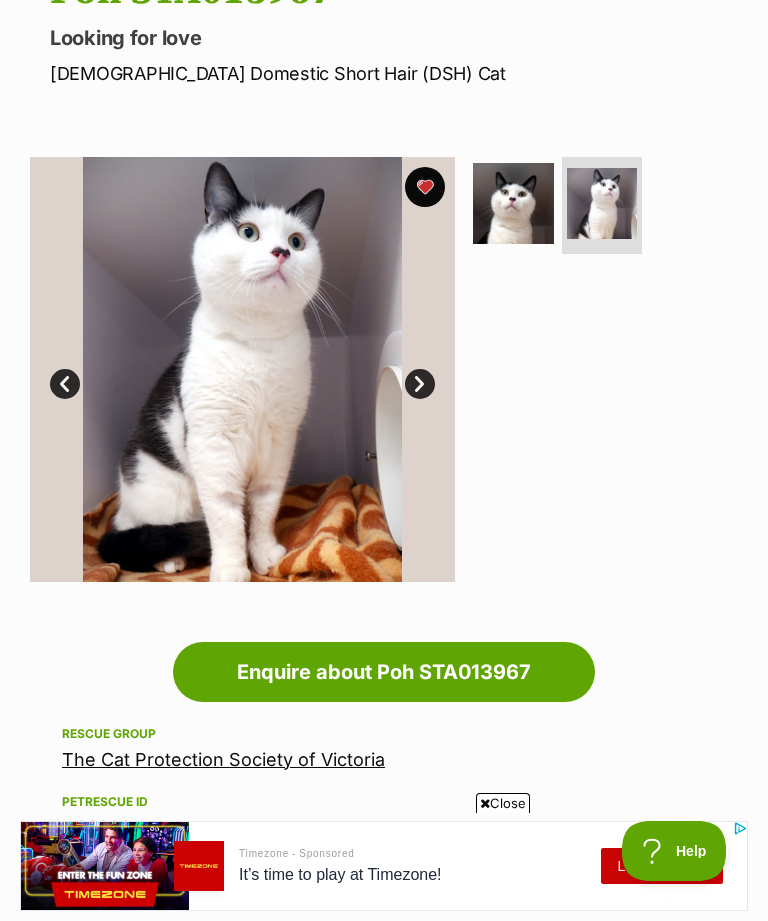 click at bounding box center [513, 203] 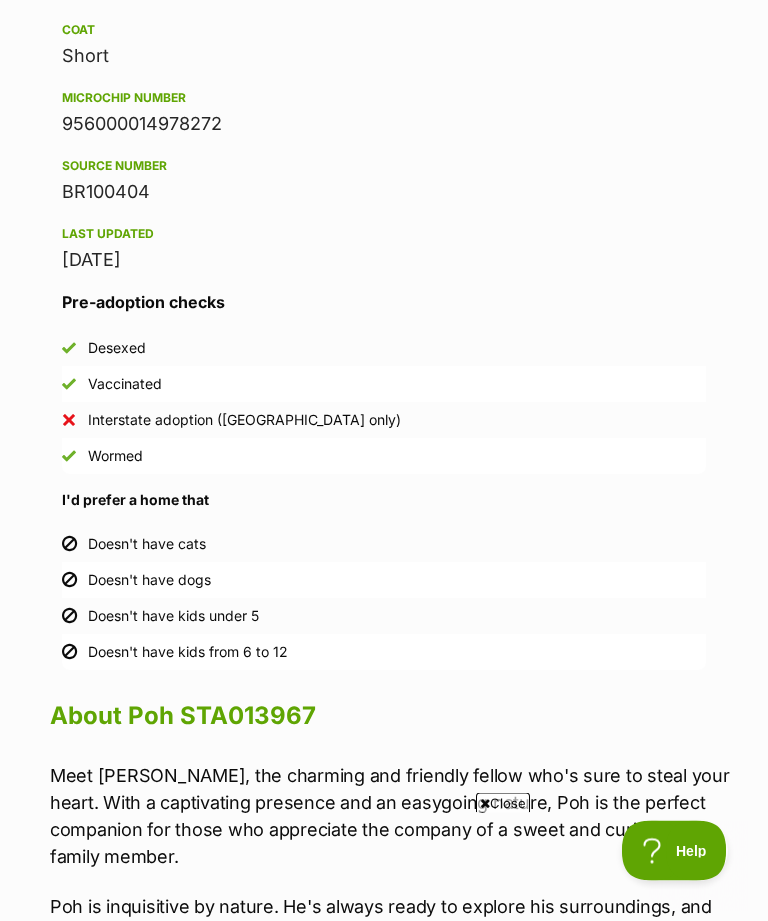 scroll, scrollTop: 1610, scrollLeft: 0, axis: vertical 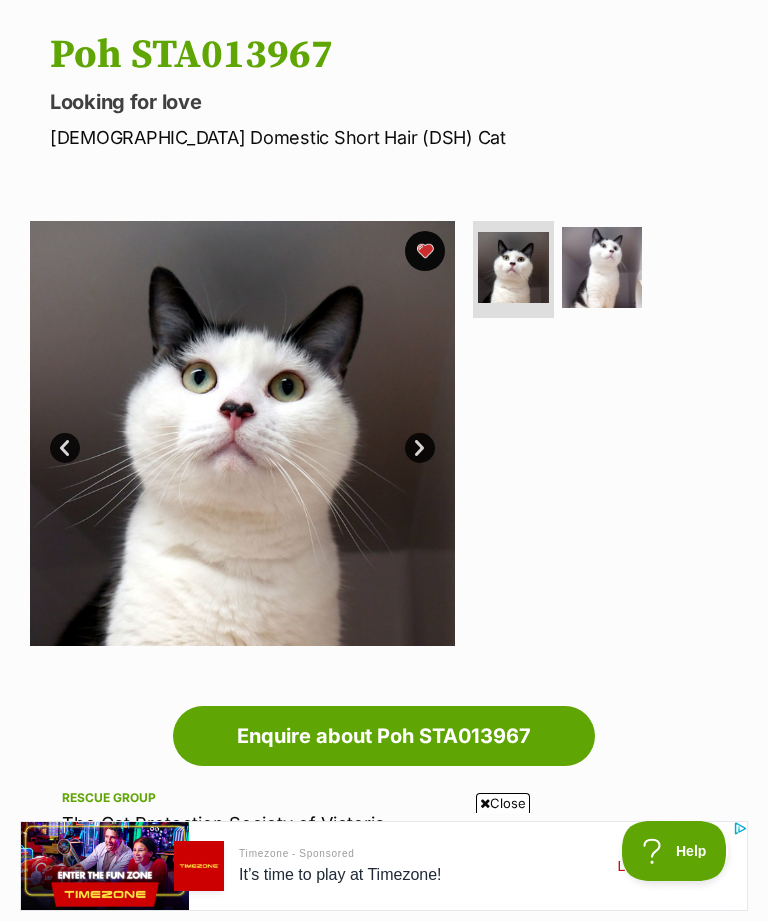click at bounding box center [602, 267] 